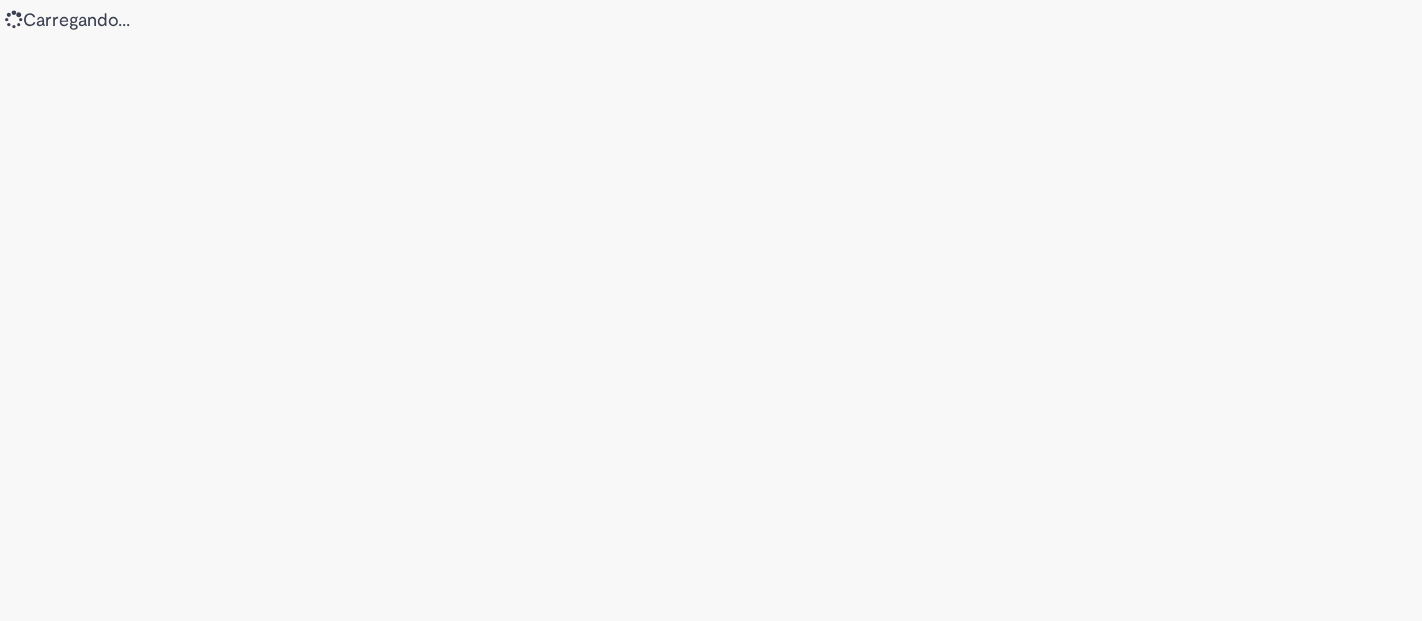 scroll, scrollTop: 0, scrollLeft: 0, axis: both 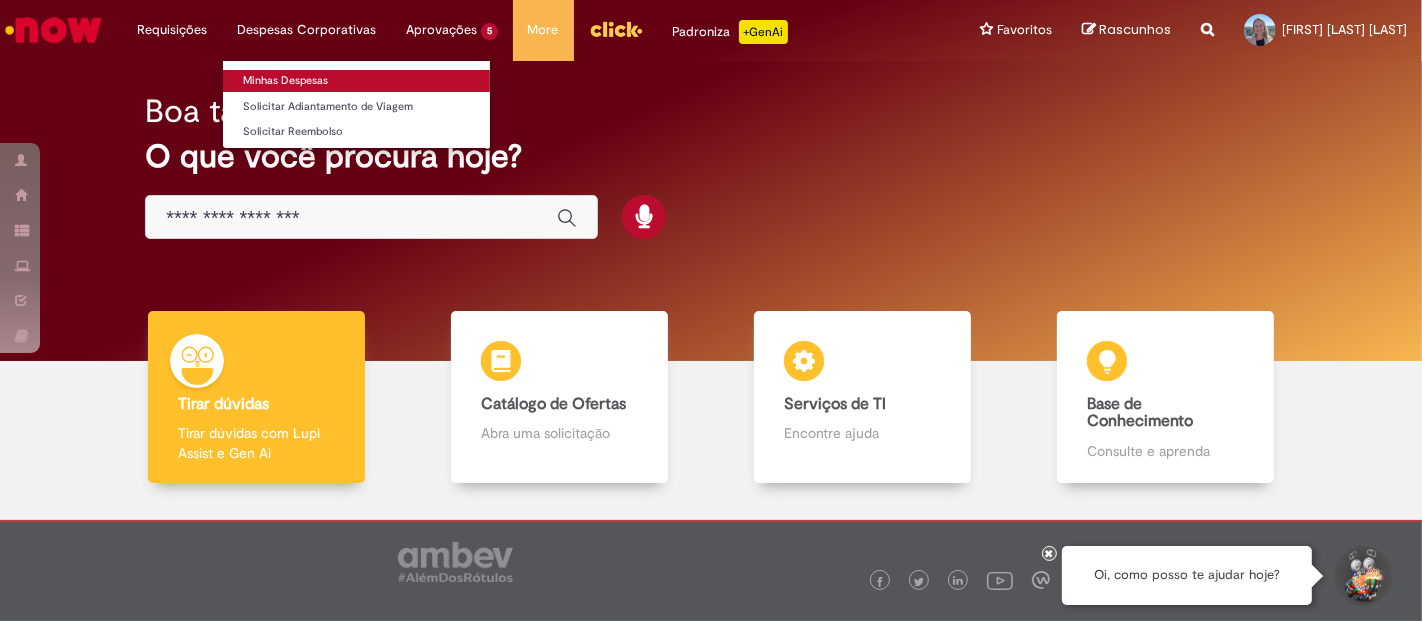 click on "Minhas Despesas" at bounding box center [356, 81] 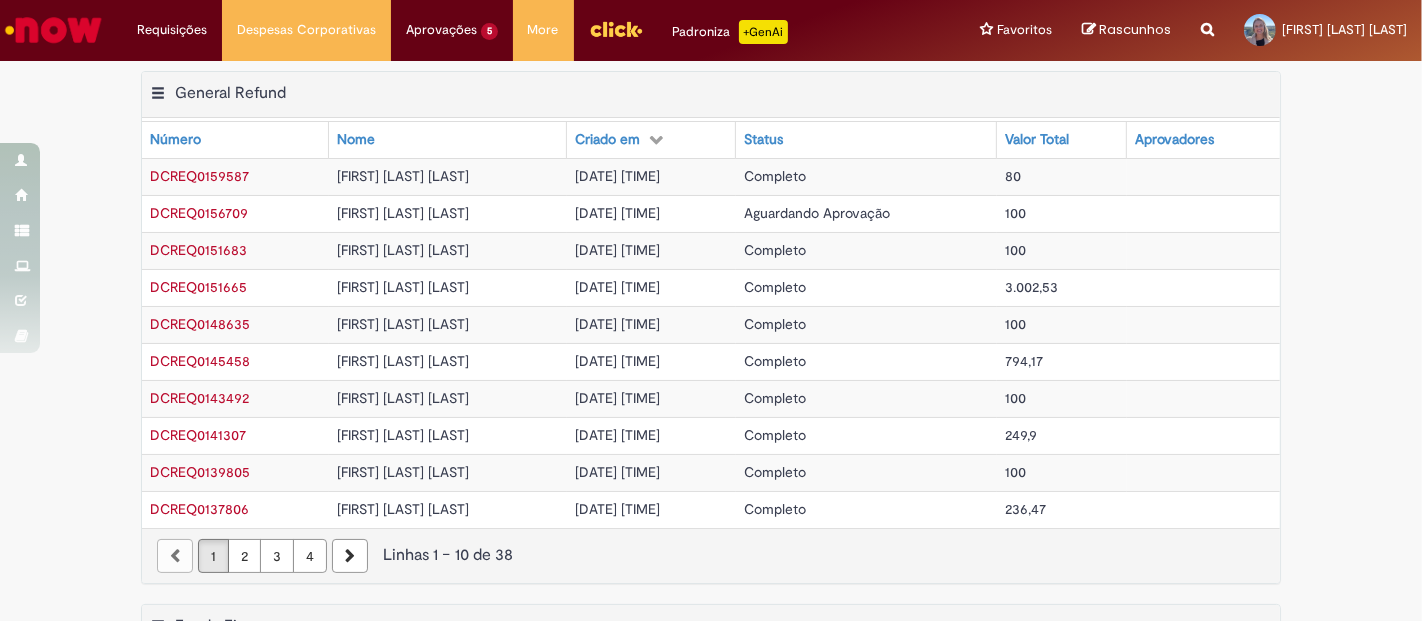 click on "Aguardando Aprovação" at bounding box center [817, 213] 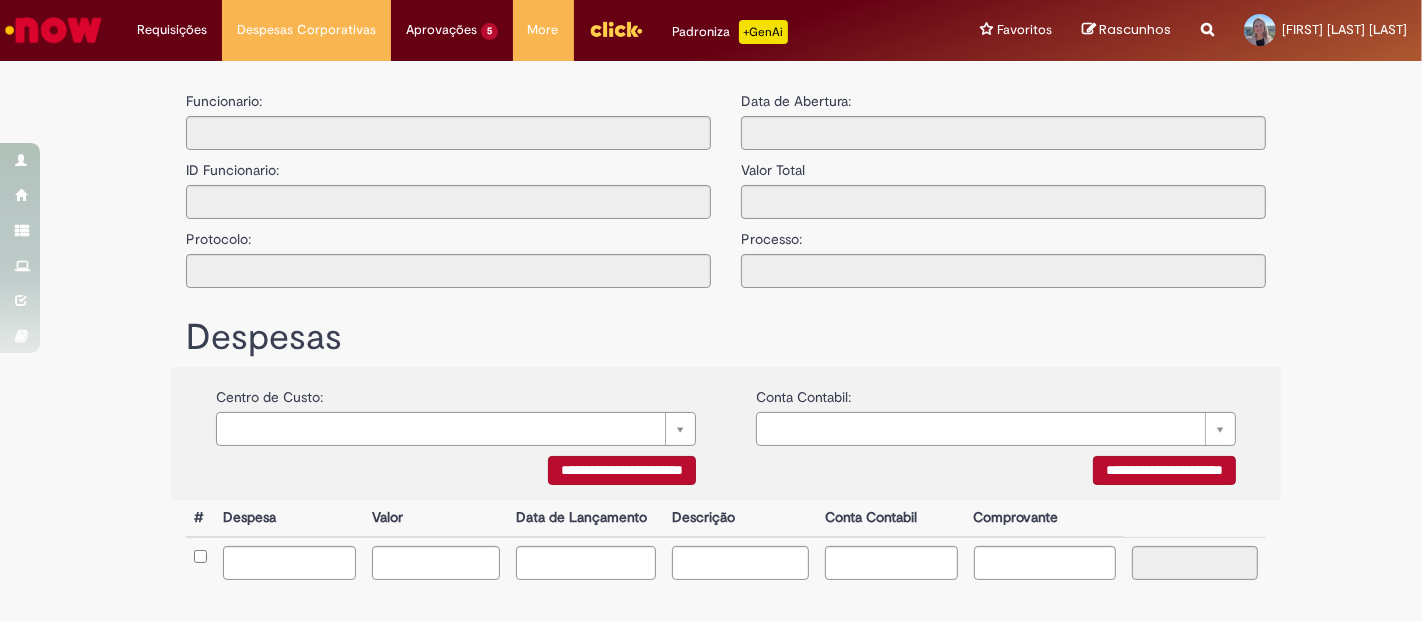 type on "**********" 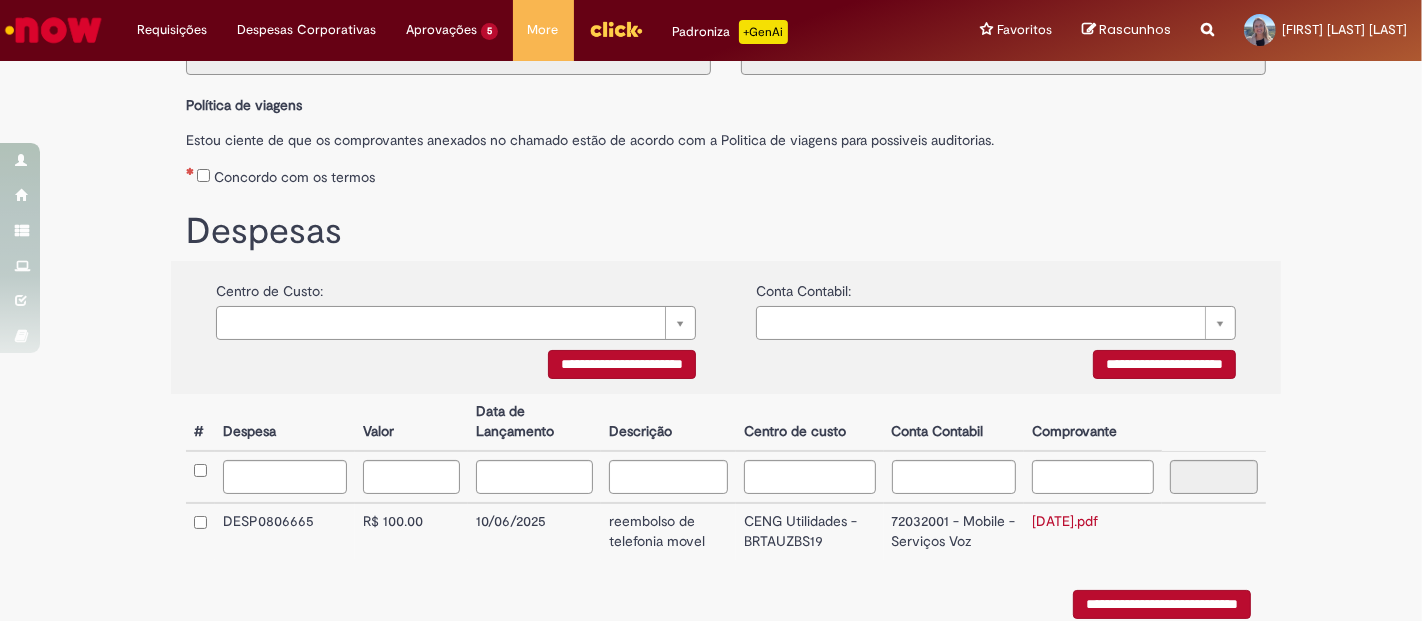 scroll, scrollTop: 222, scrollLeft: 0, axis: vertical 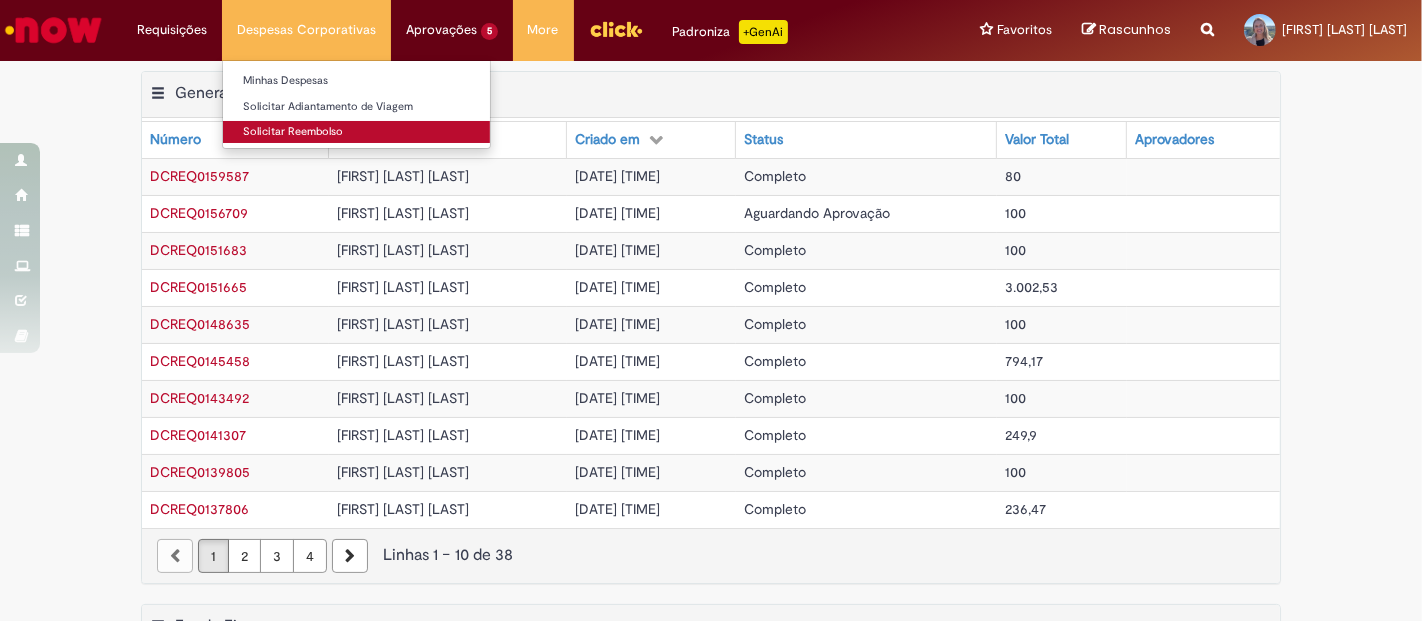 click on "Solicitar Reembolso" at bounding box center [356, 132] 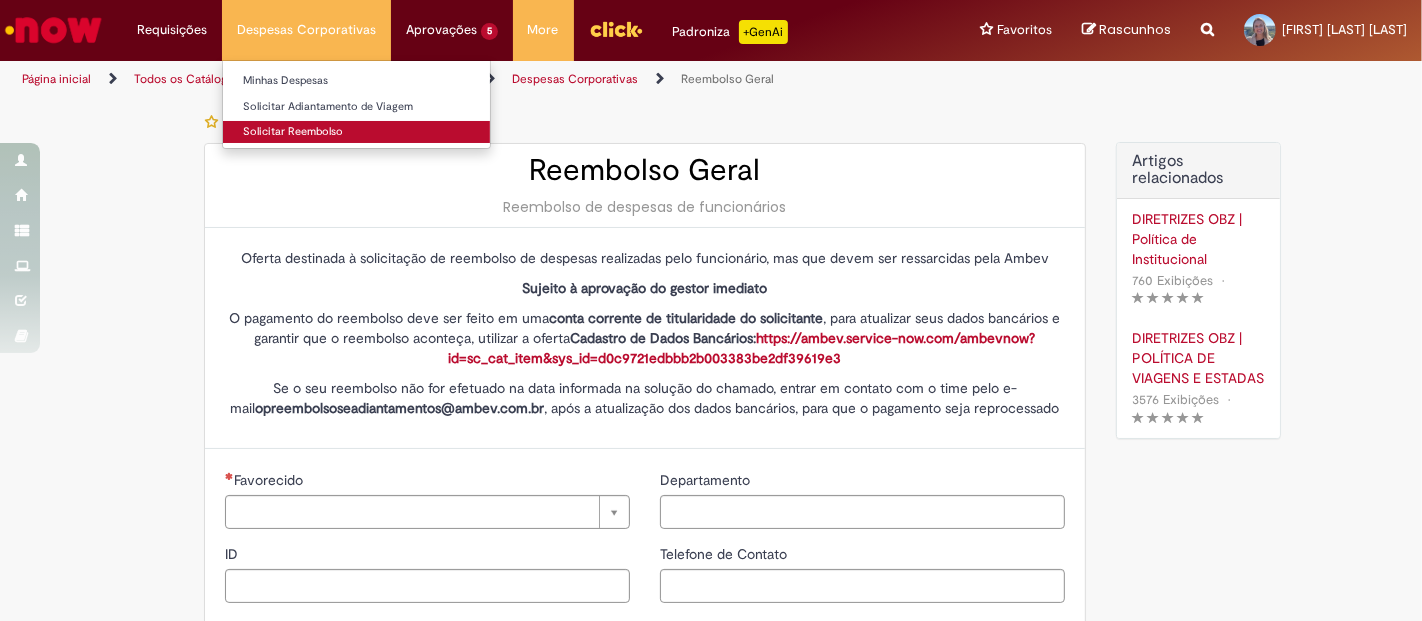 type on "********" 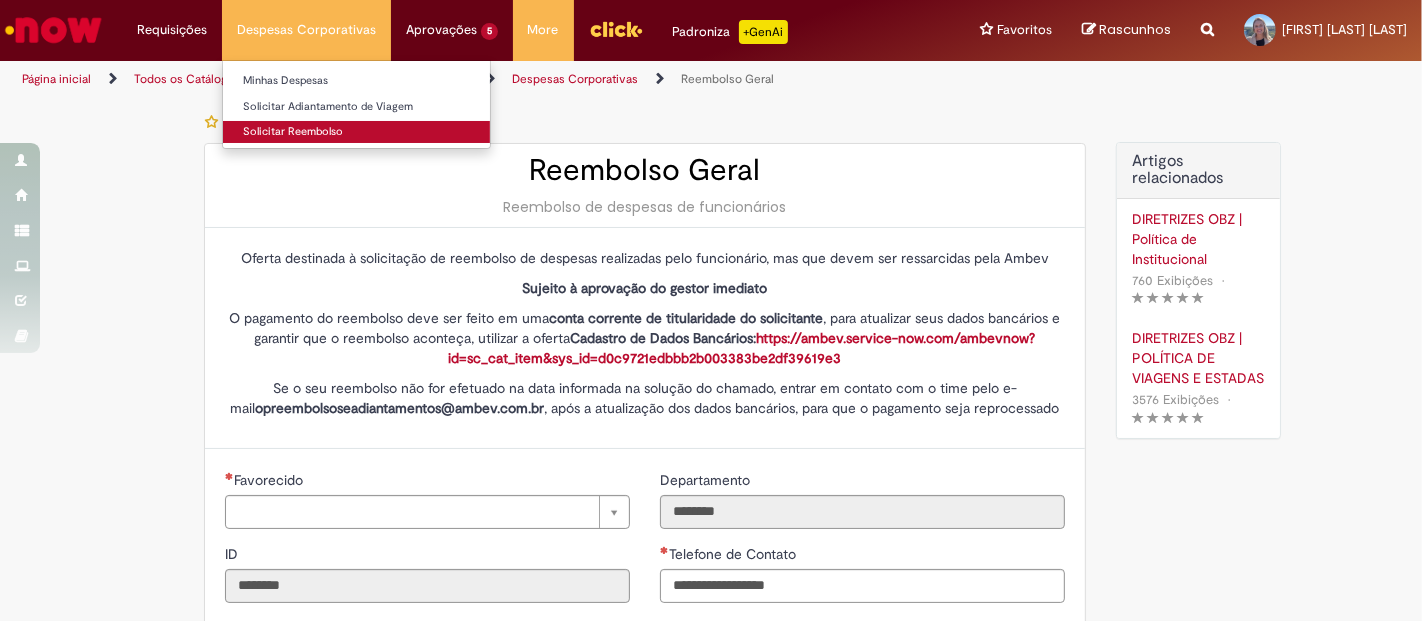 type on "**********" 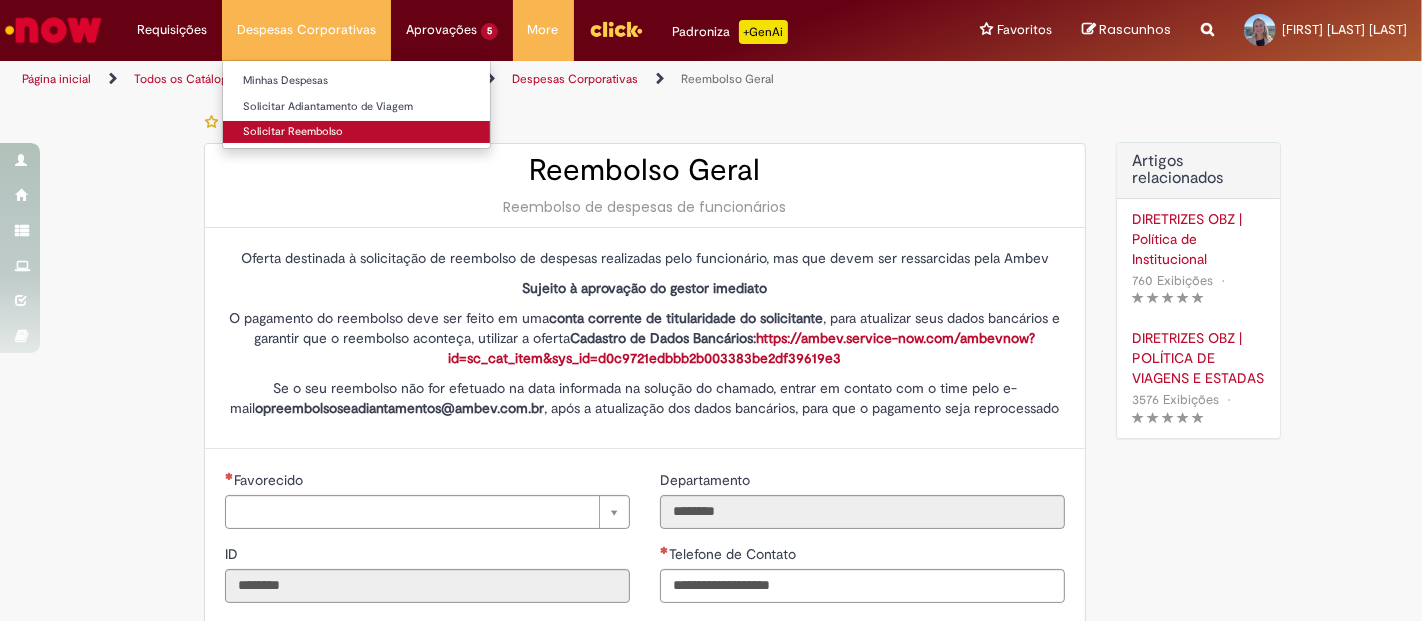 type on "**********" 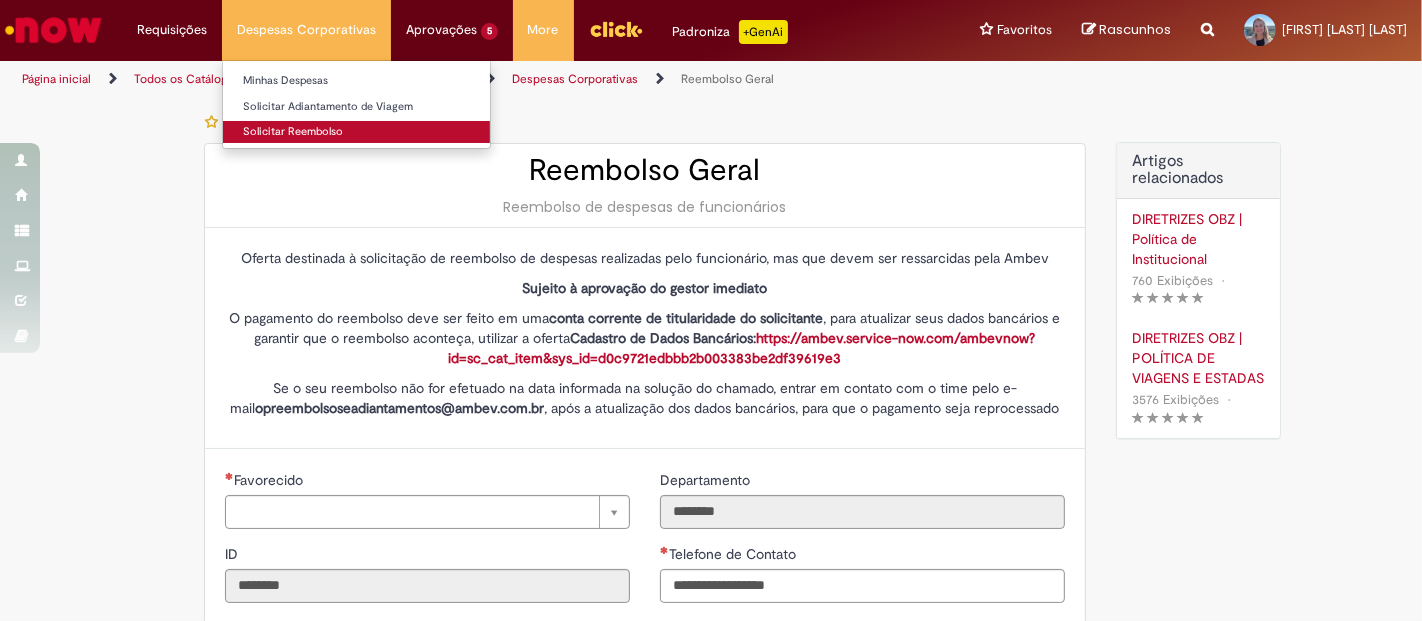 type on "**********" 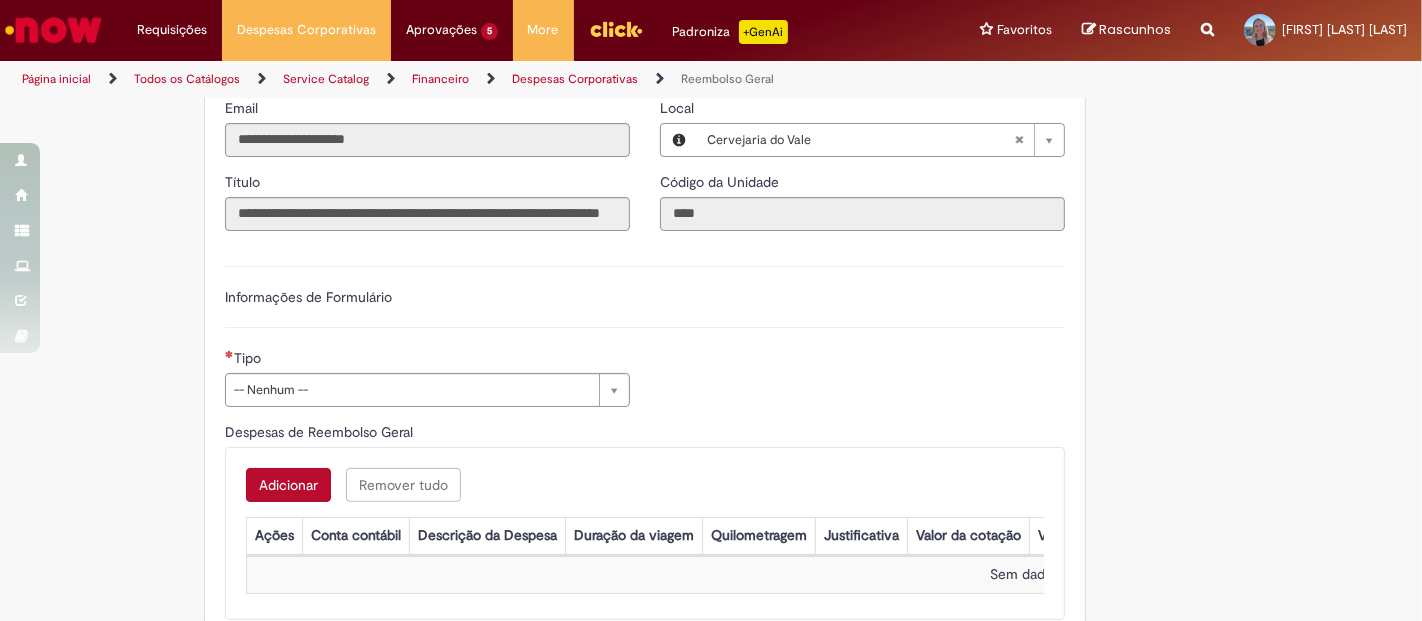 scroll, scrollTop: 555, scrollLeft: 0, axis: vertical 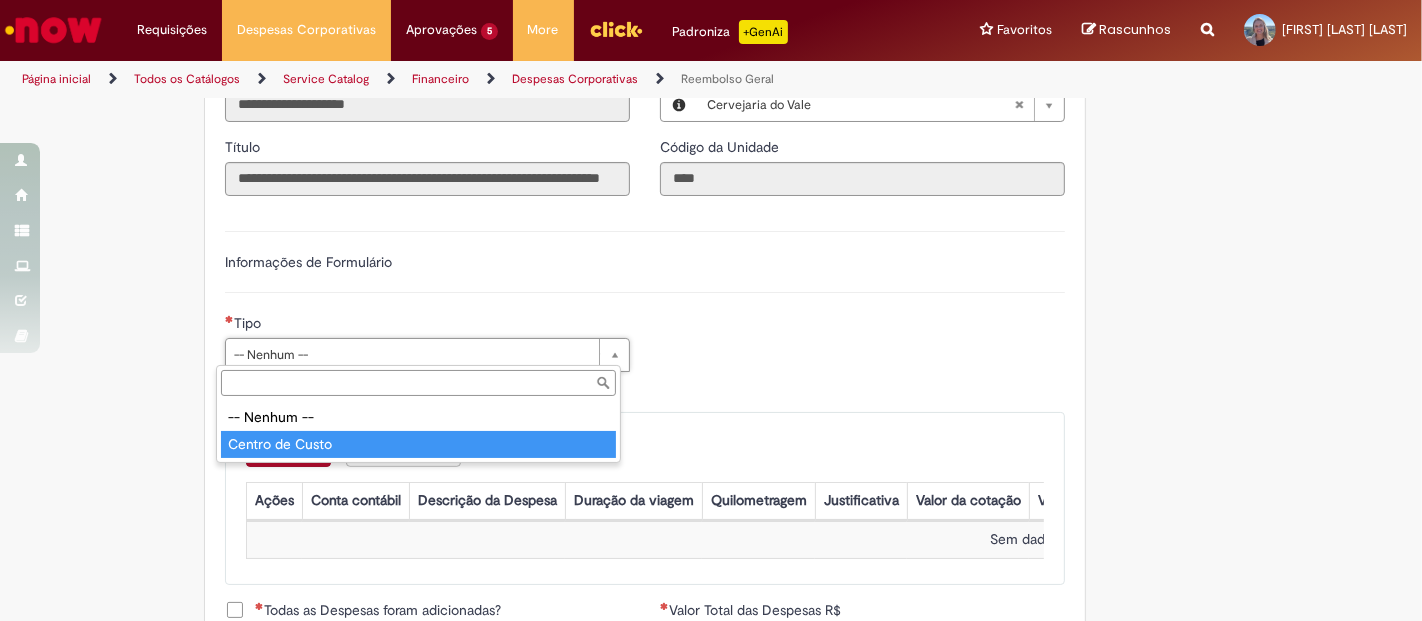 type on "**********" 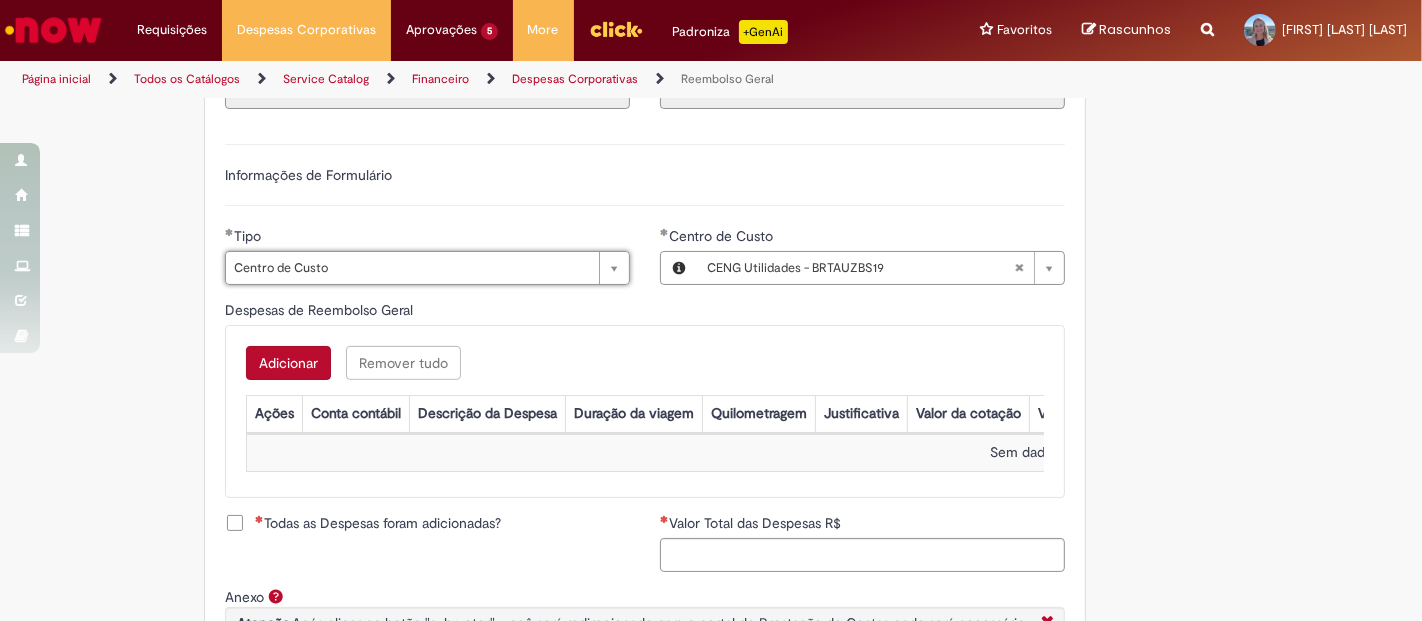 scroll, scrollTop: 777, scrollLeft: 0, axis: vertical 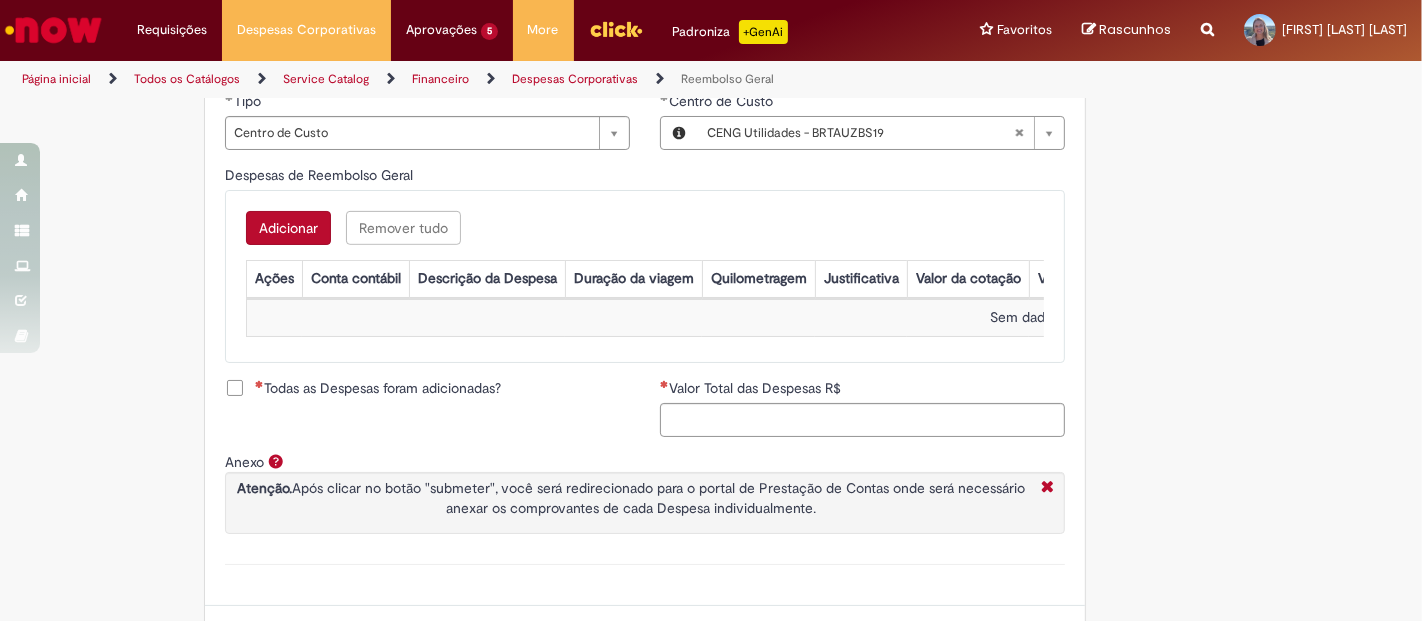 click on "Adicionar" at bounding box center [288, 228] 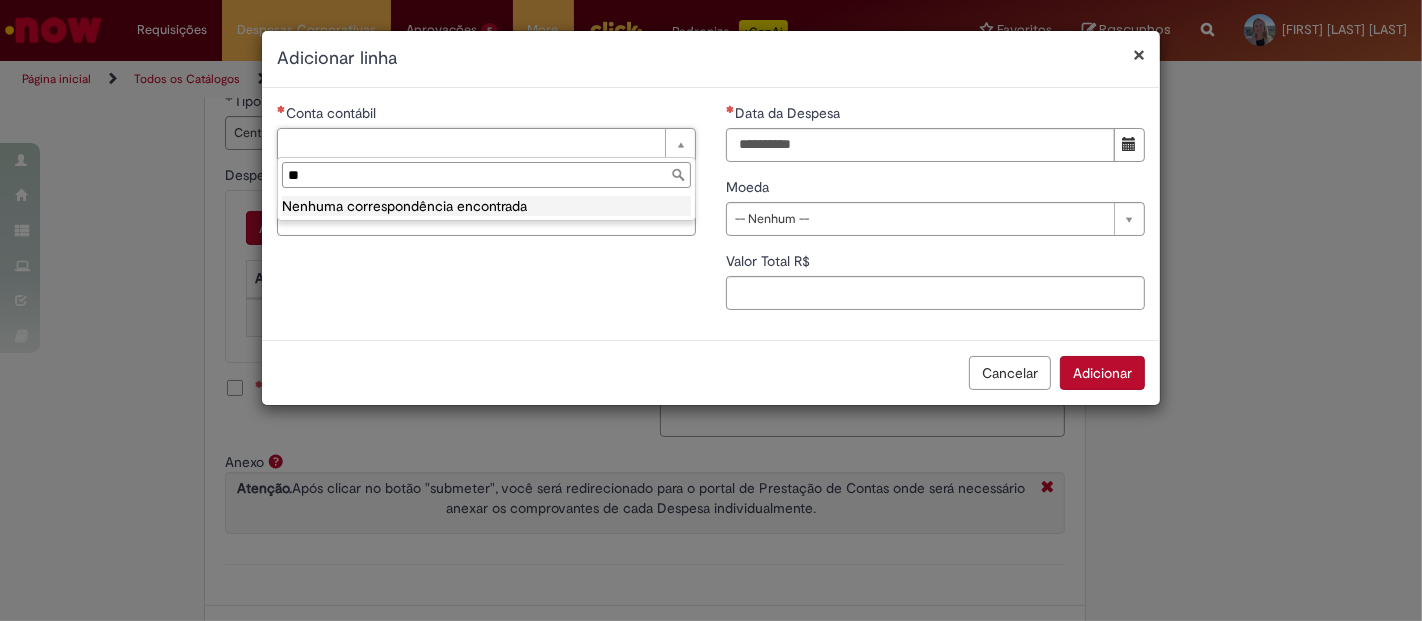 type on "*" 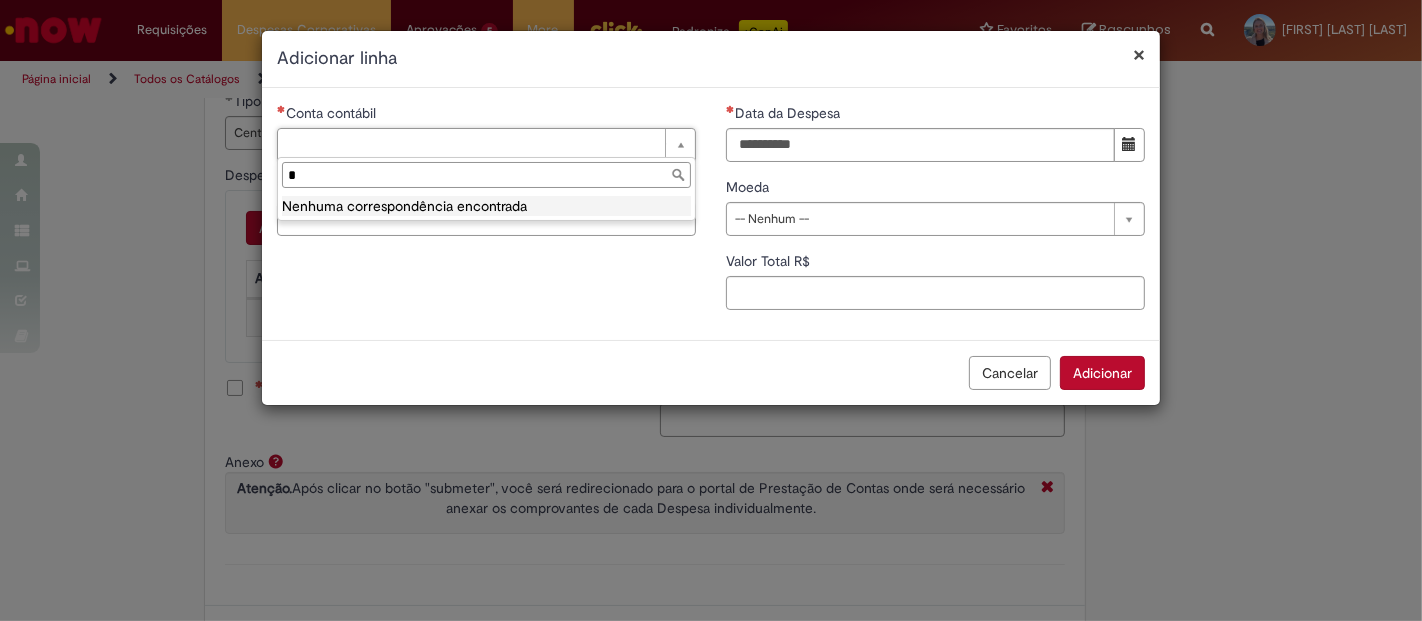 type 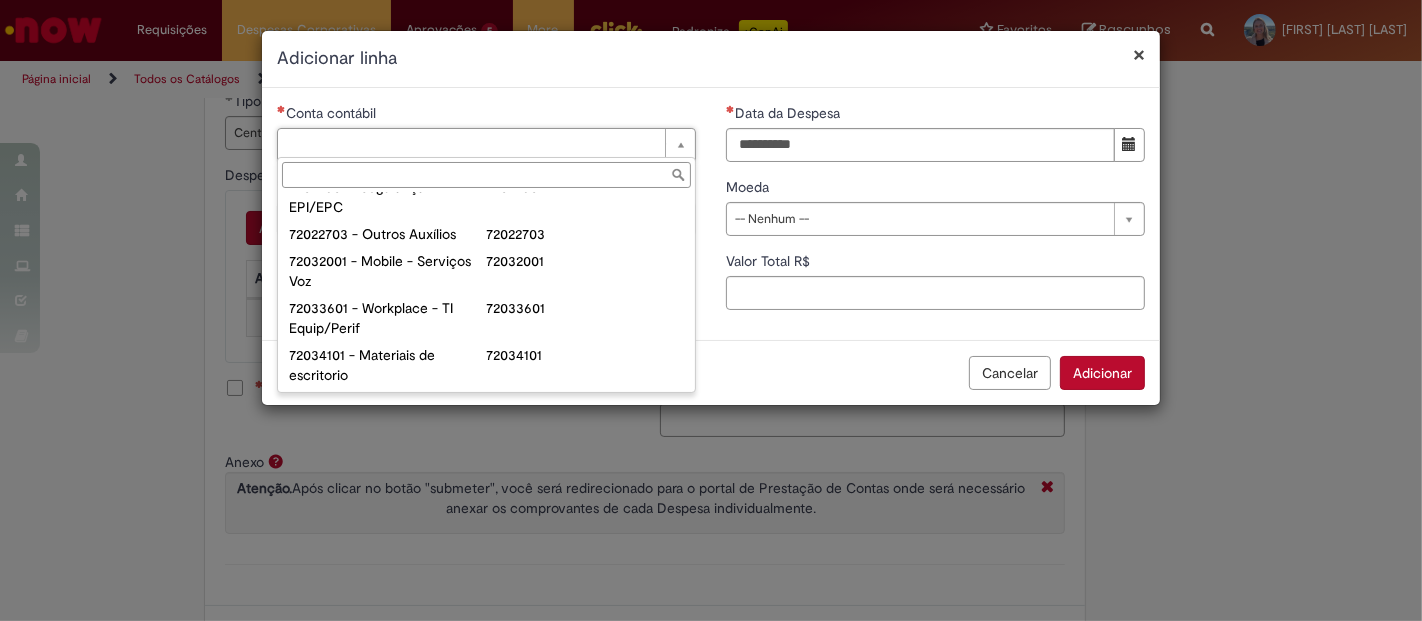 scroll, scrollTop: 228, scrollLeft: 0, axis: vertical 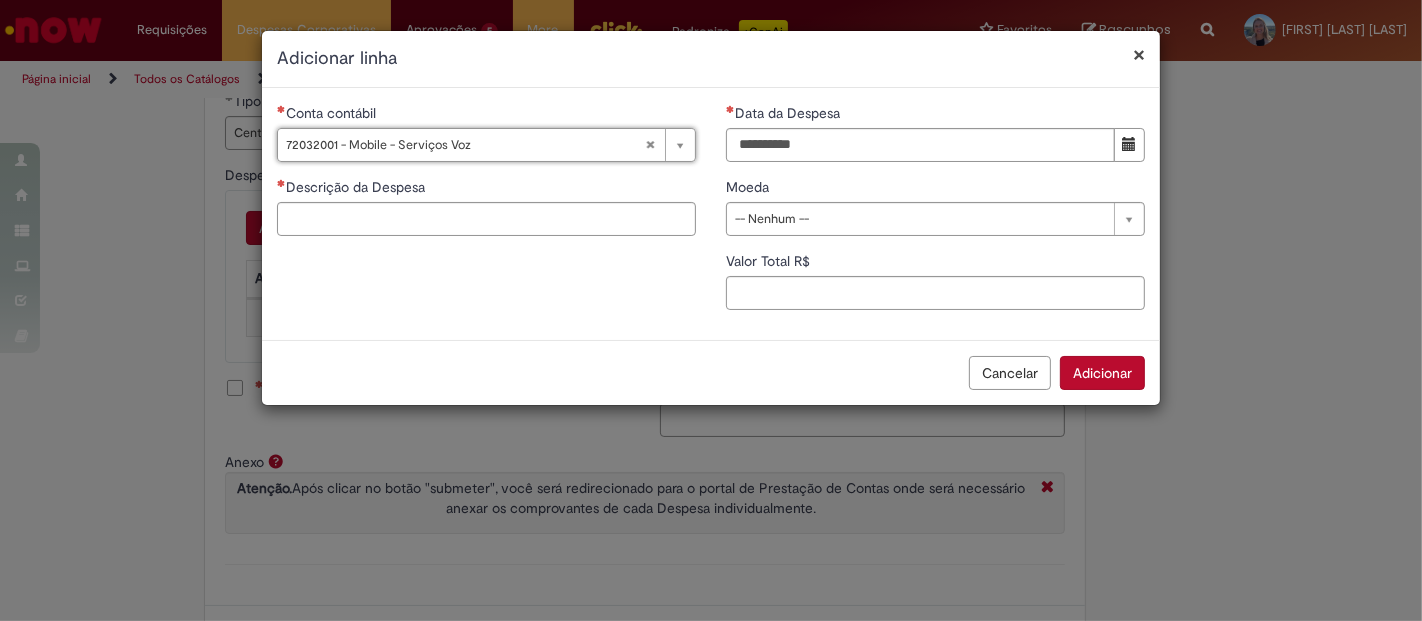 type on "**********" 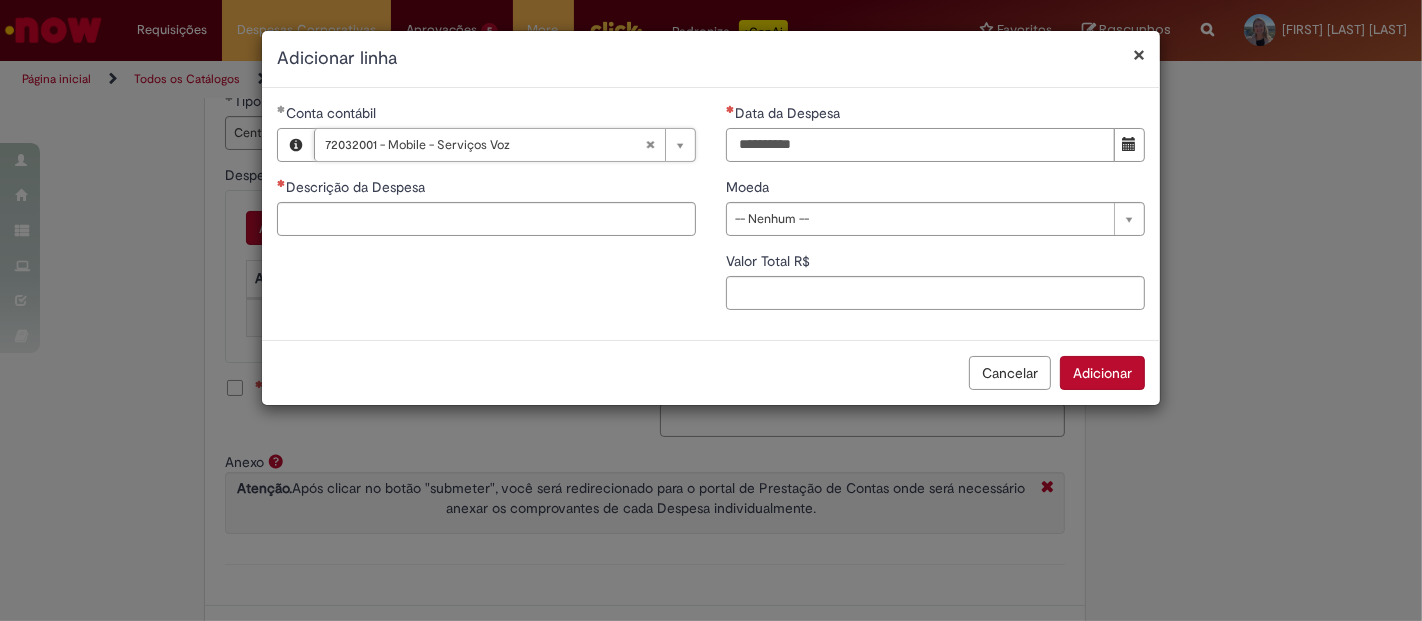 click on "Data da Despesa" at bounding box center (920, 145) 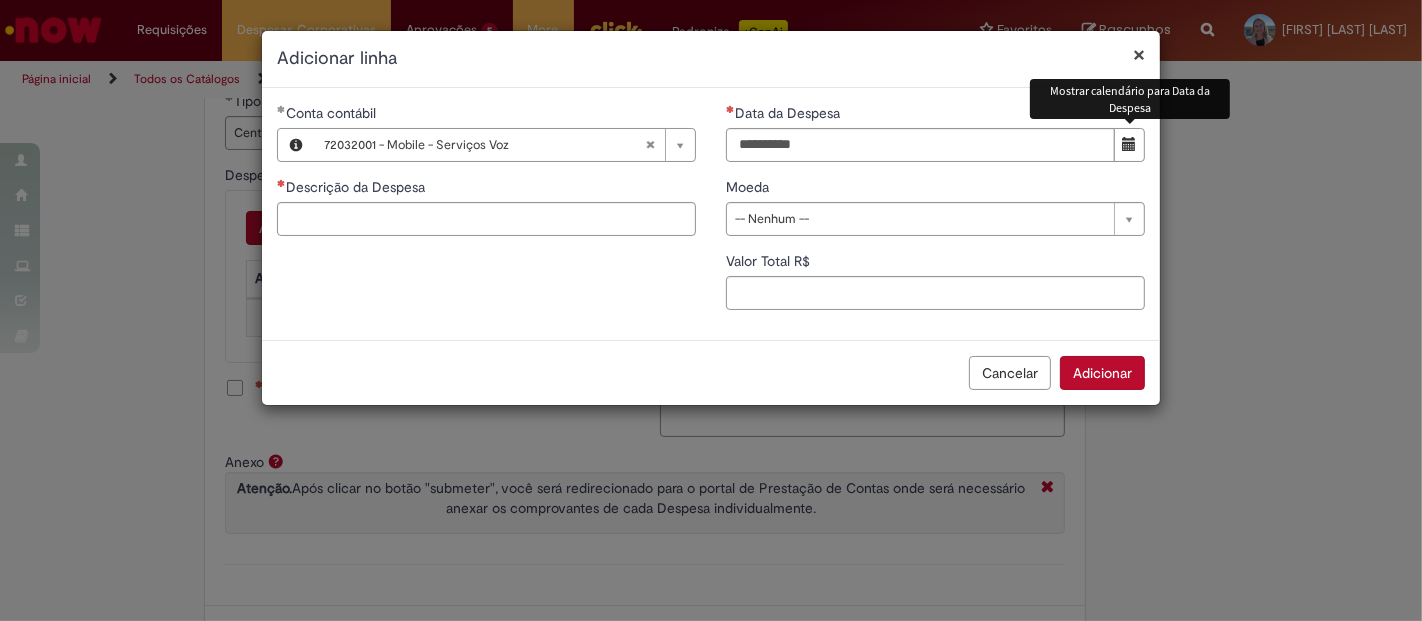 click at bounding box center (1130, 144) 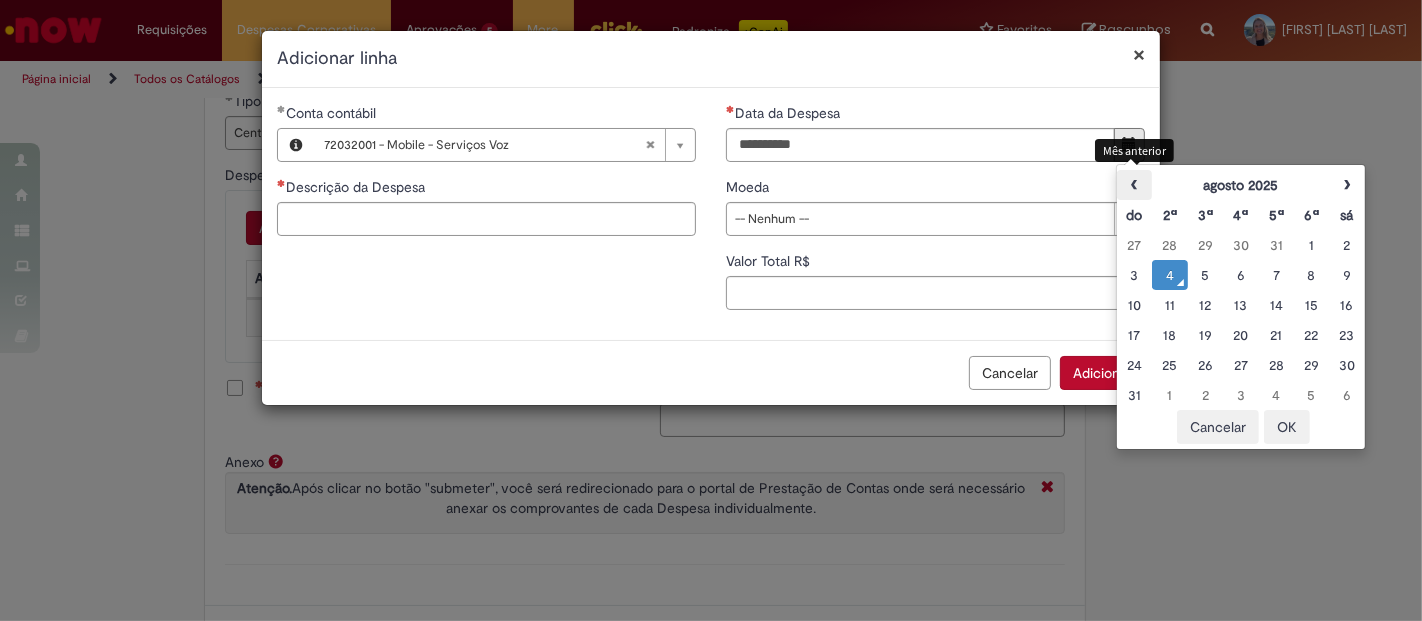 click on "‹" at bounding box center (1134, 185) 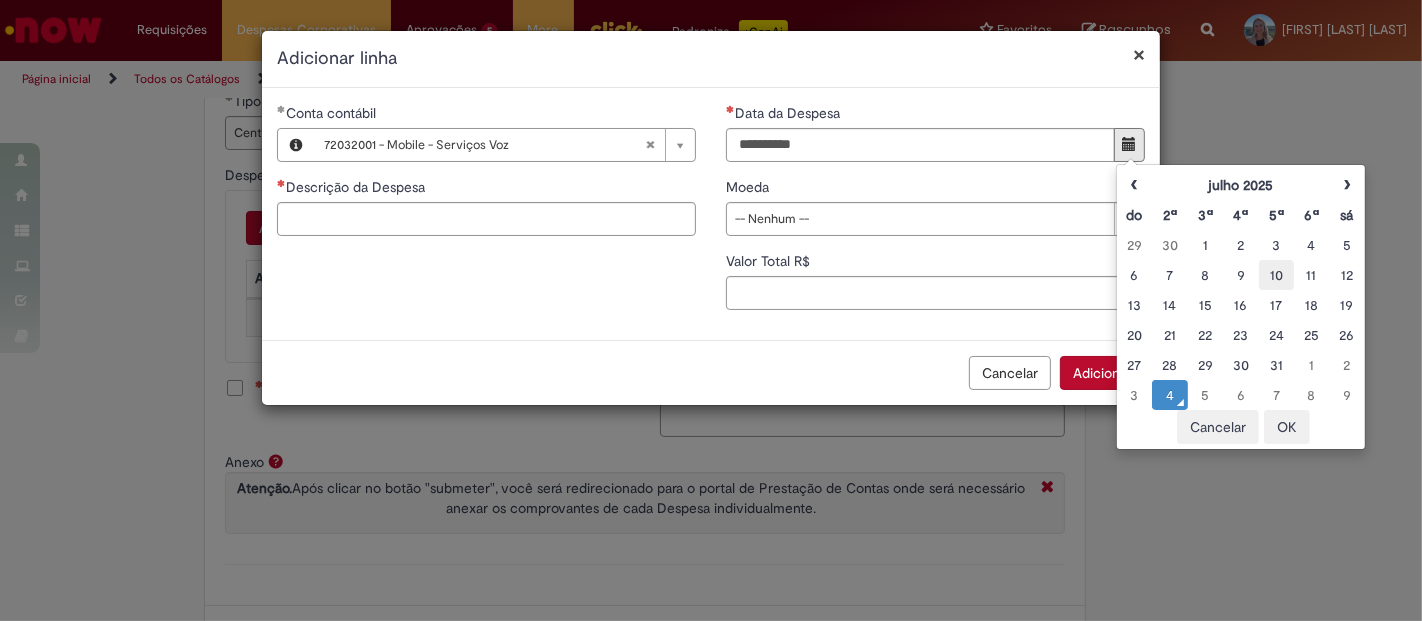 click on "10" at bounding box center [1276, 275] 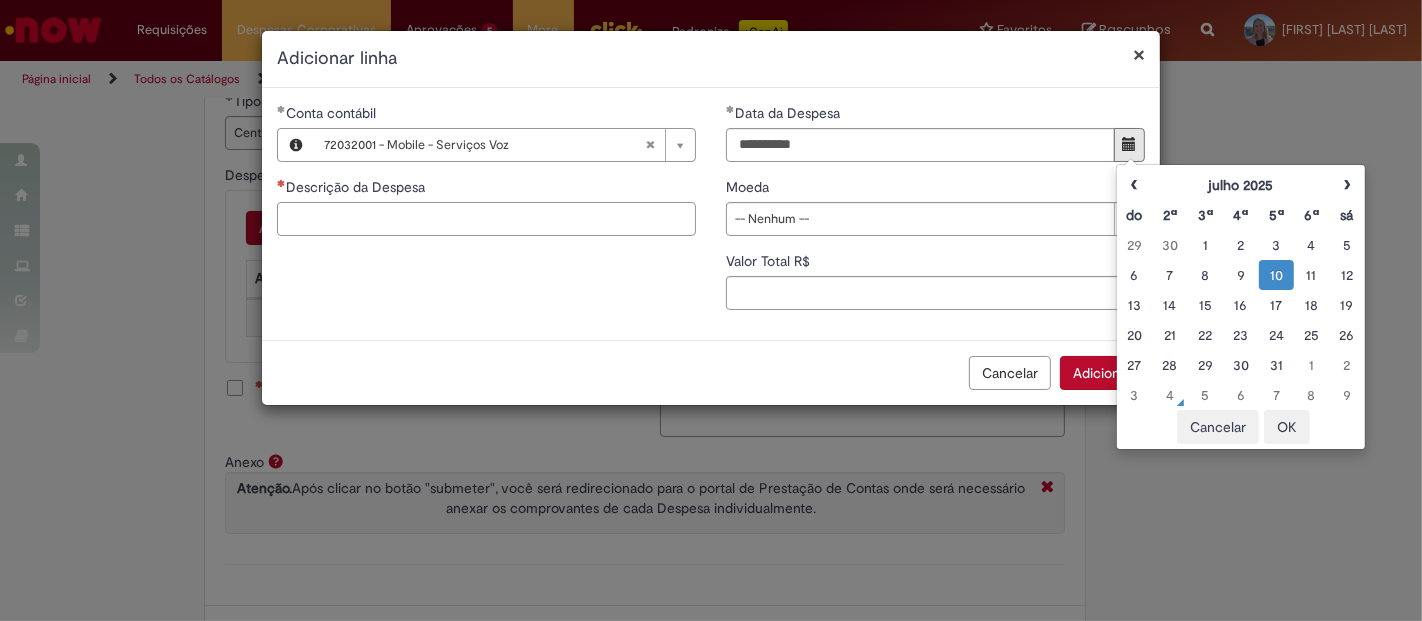 click on "Descrição da Despesa" at bounding box center (486, 219) 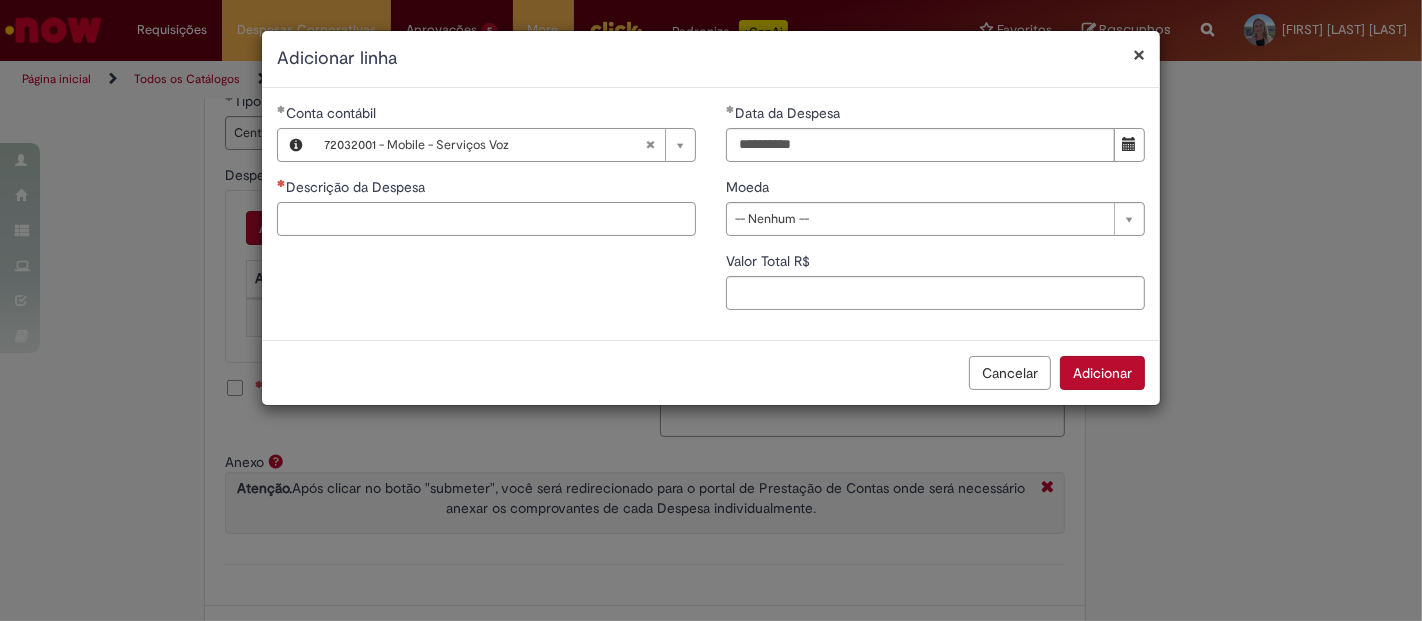 type on "*" 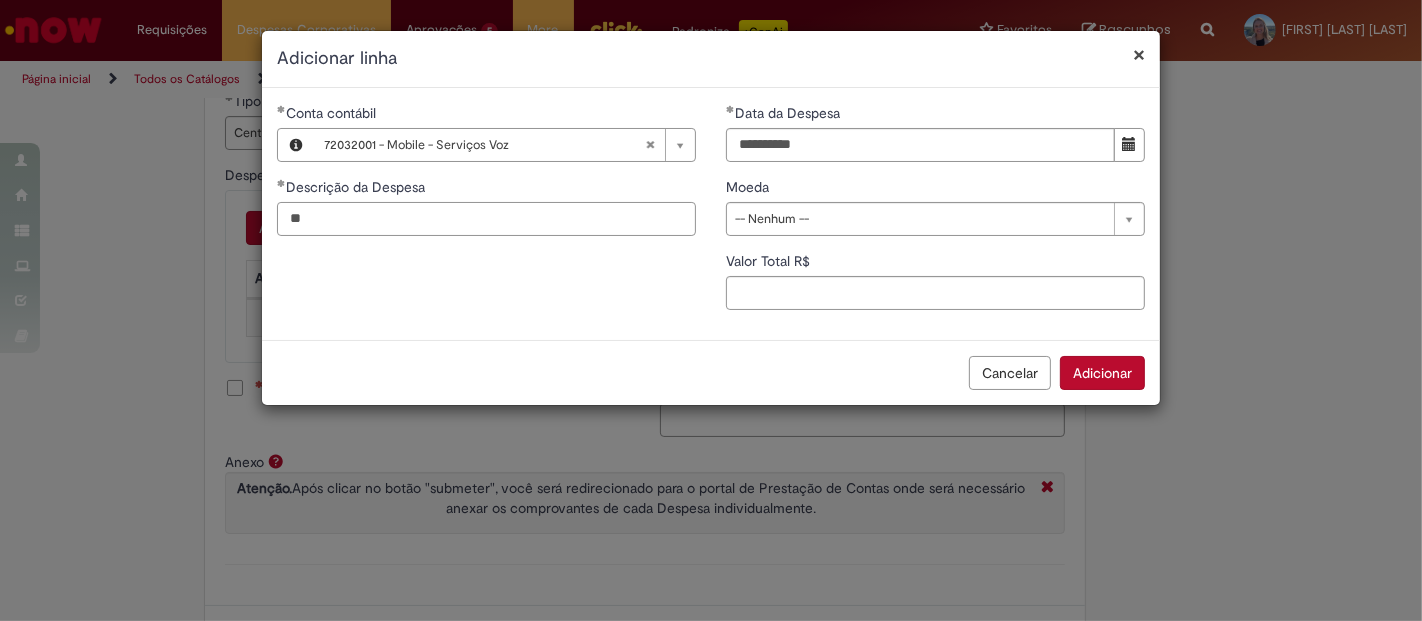 type on "*" 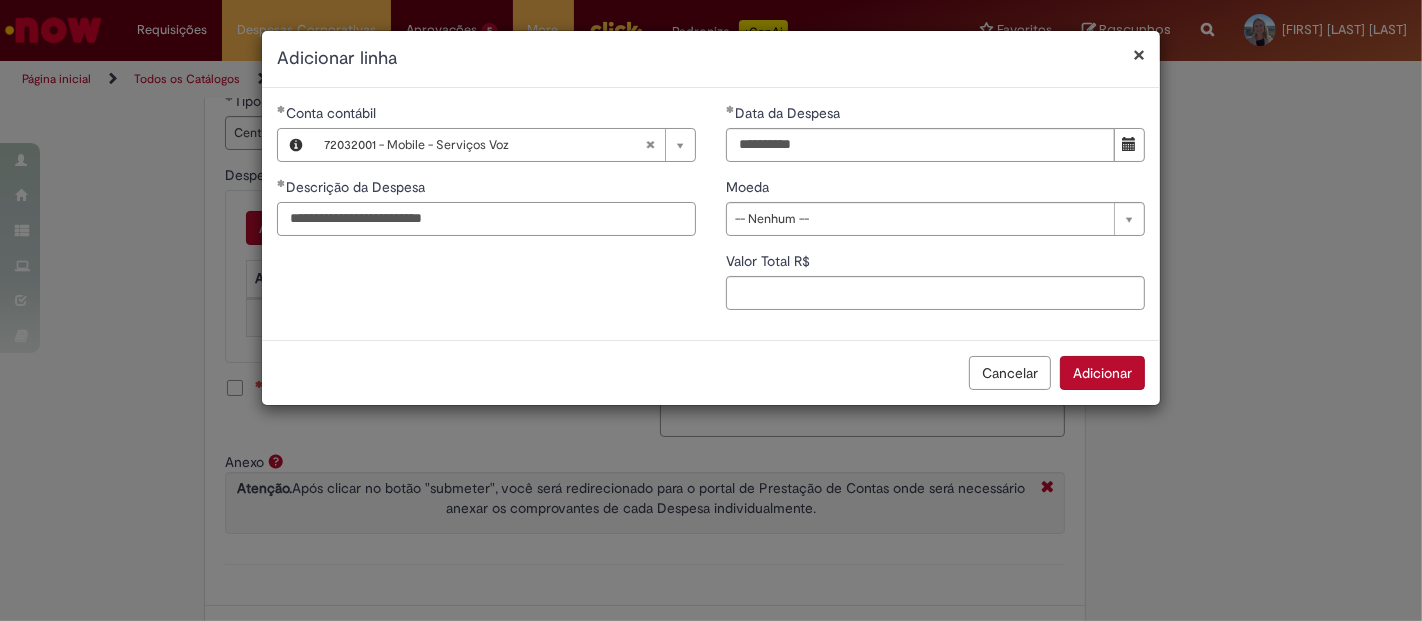 type on "**********" 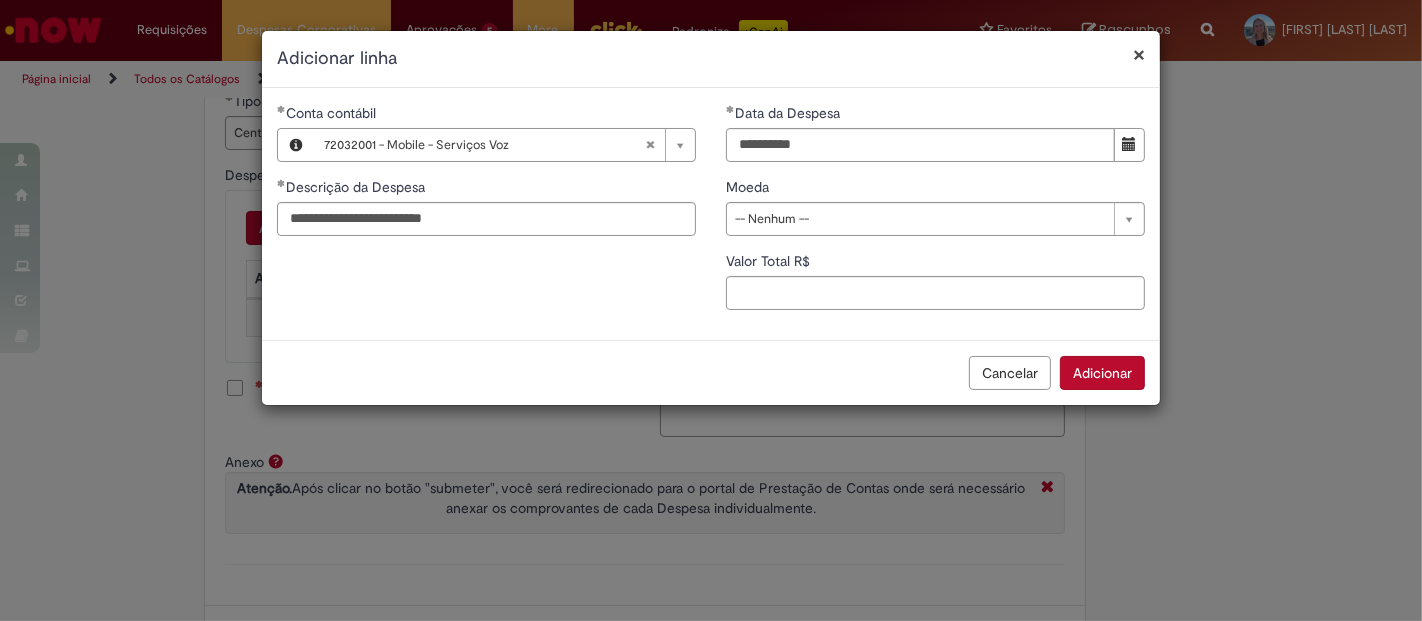 click on "Moeda" at bounding box center [935, 189] 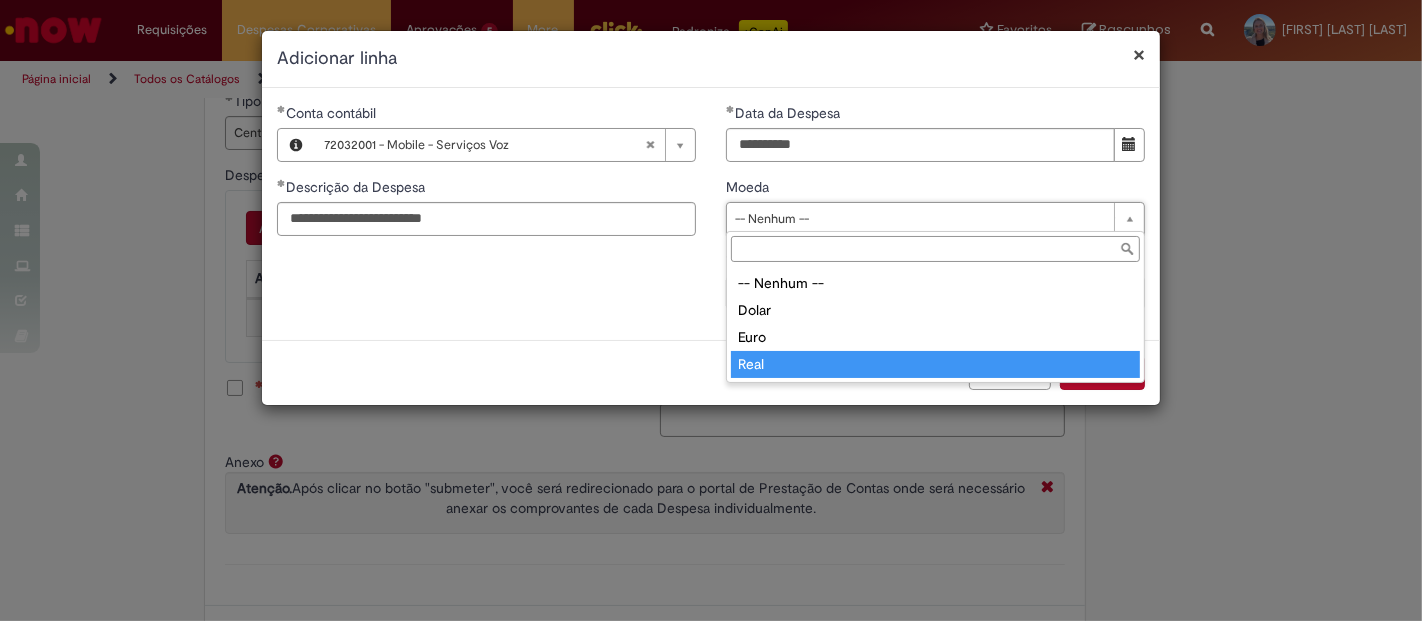 drag, startPoint x: 774, startPoint y: 361, endPoint x: 762, endPoint y: 337, distance: 26.832815 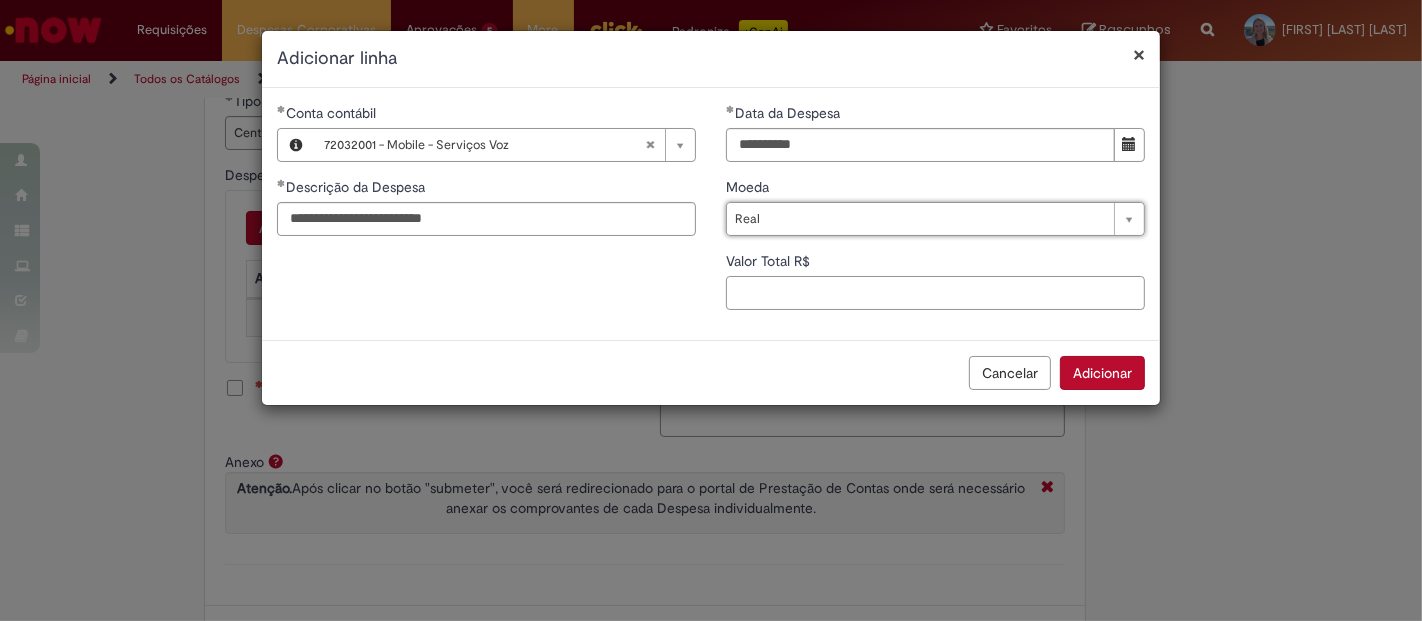 click on "Valor Total R$" at bounding box center [935, 293] 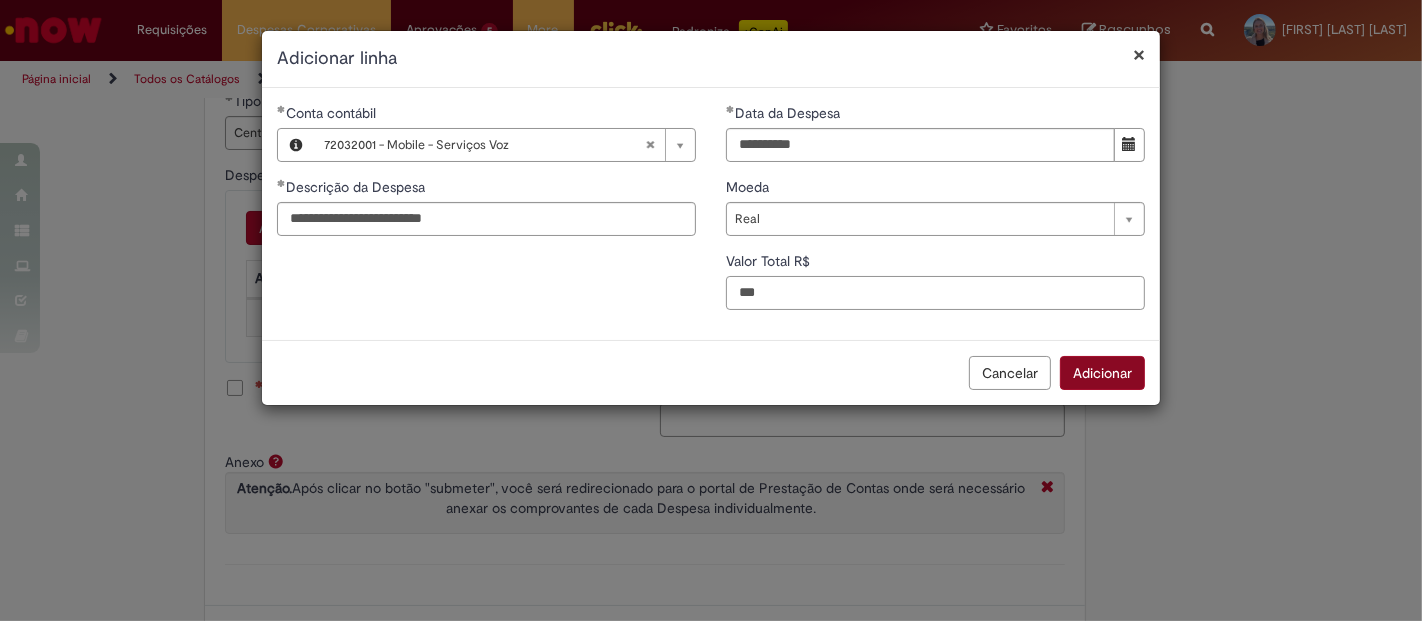 type on "***" 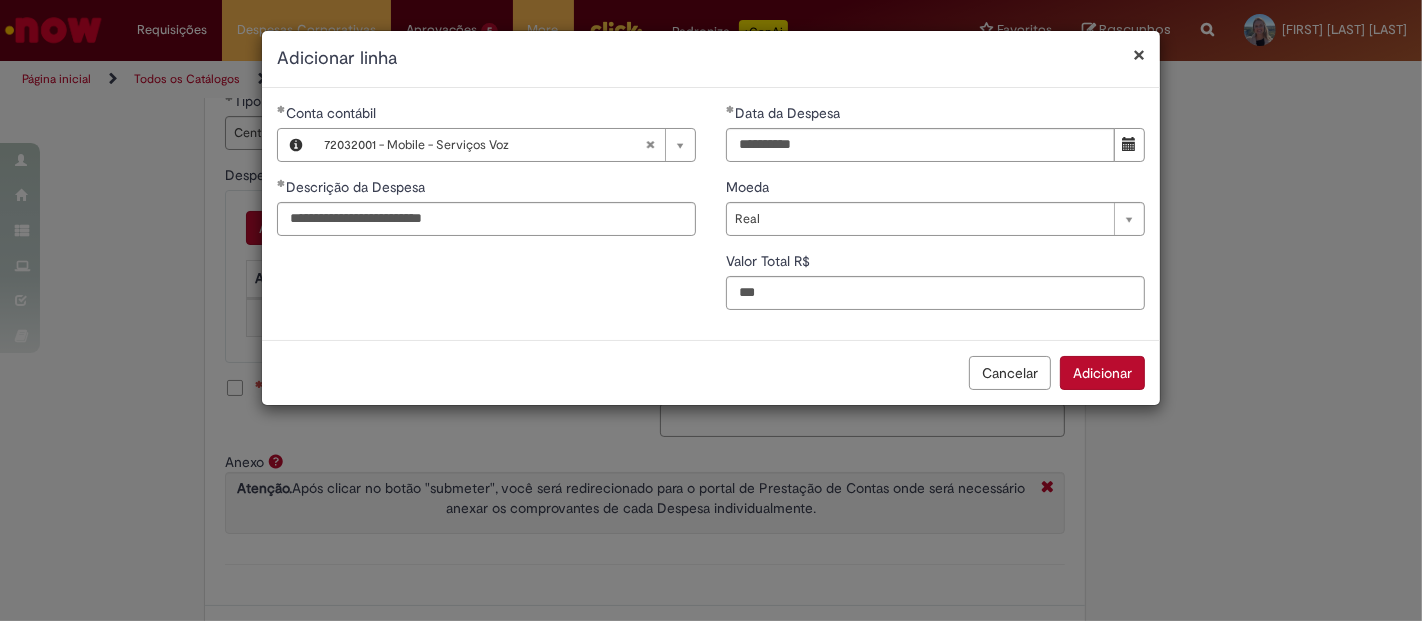 click on "Adicionar" at bounding box center (1102, 373) 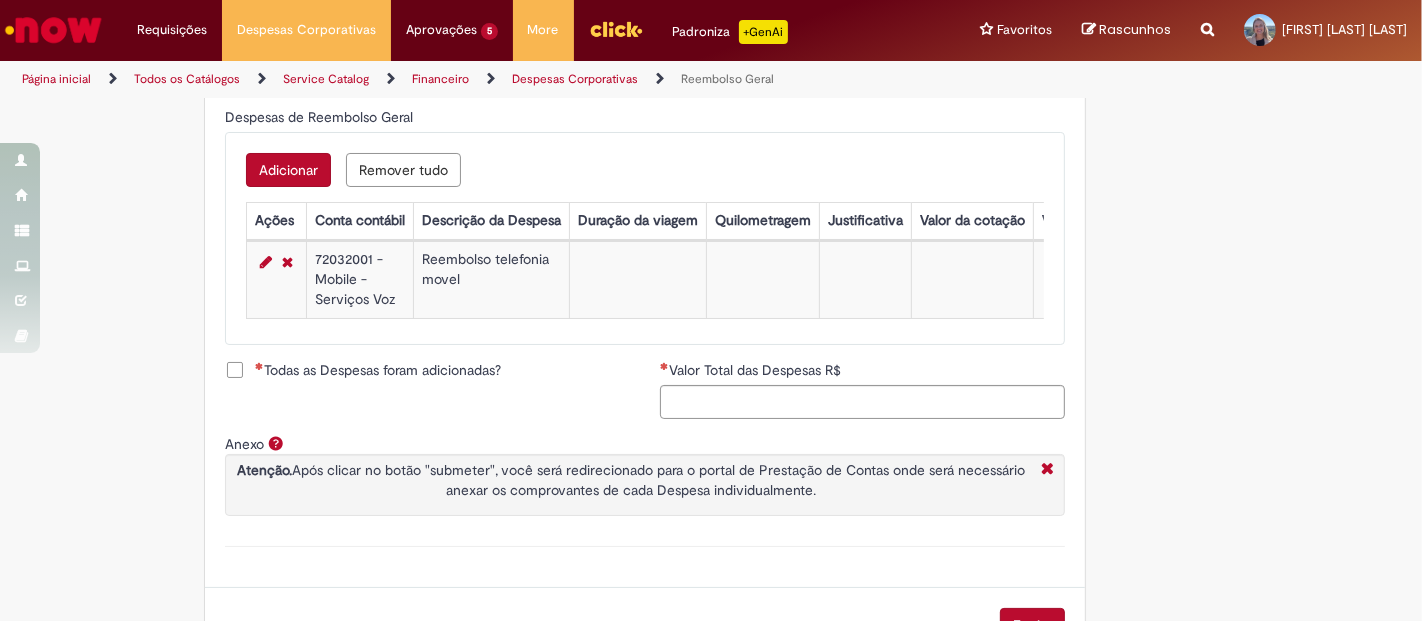 scroll, scrollTop: 909, scrollLeft: 0, axis: vertical 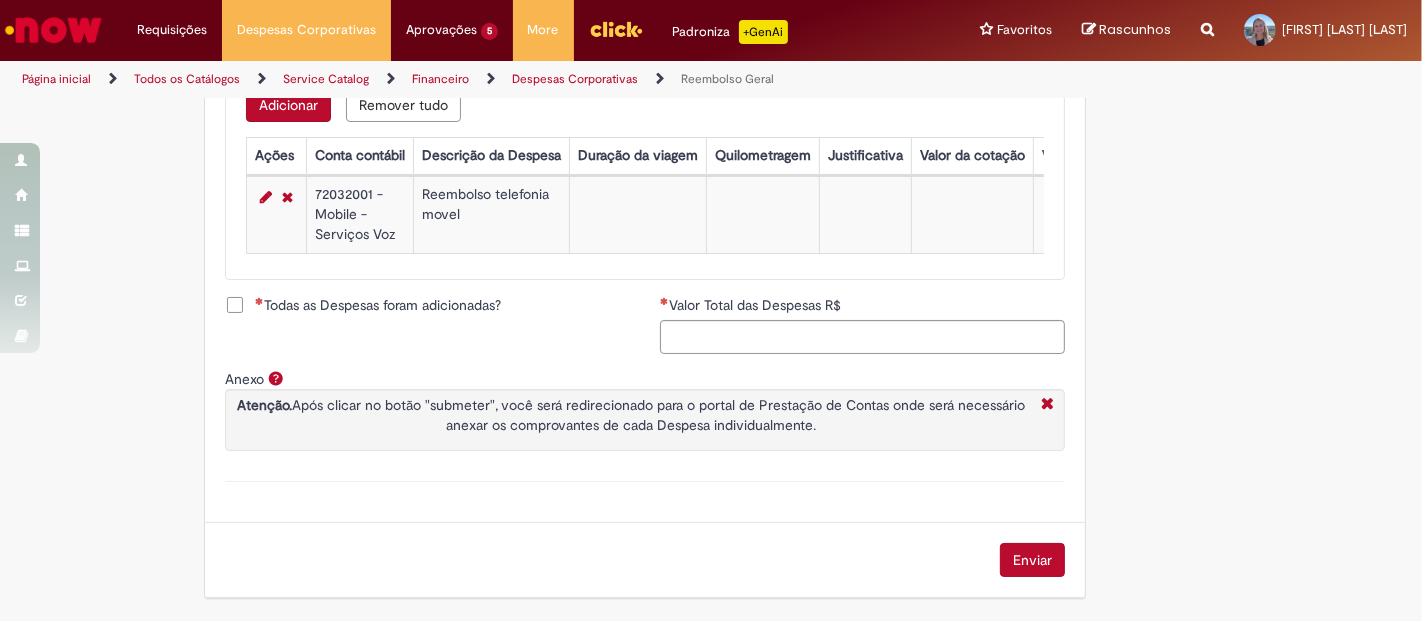 click on "Valor Total das Despesas R$" at bounding box center [862, 307] 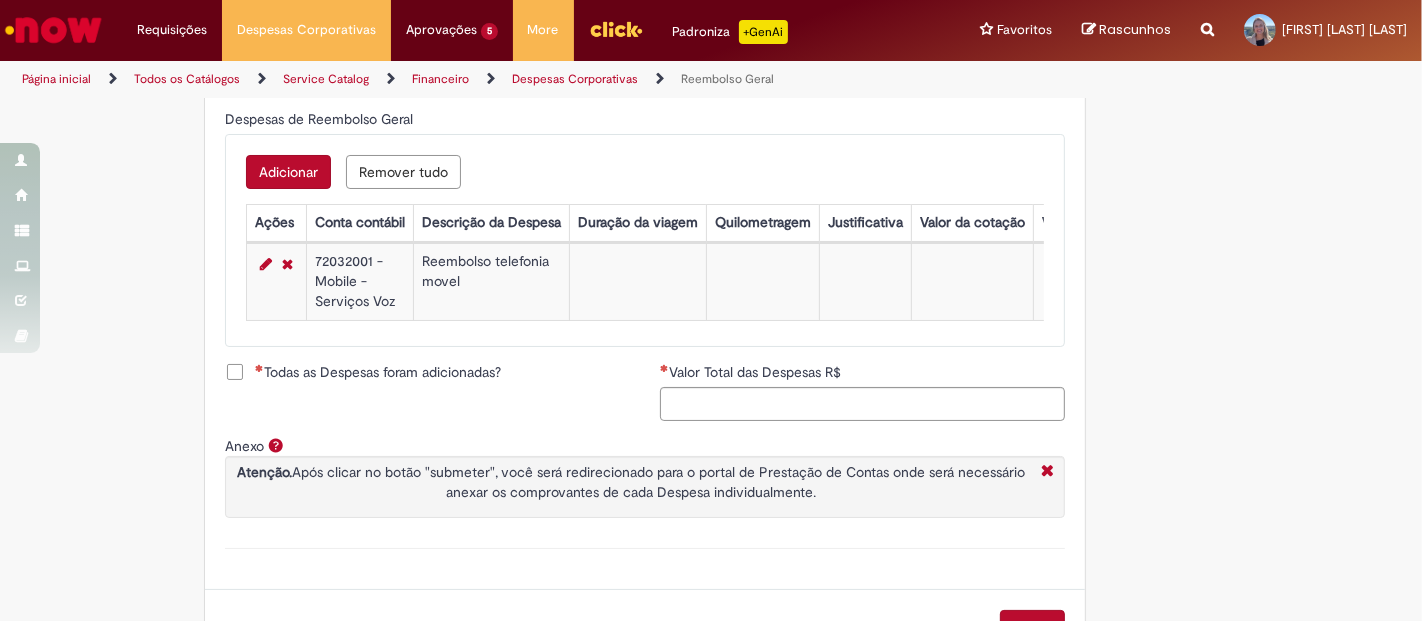 scroll, scrollTop: 798, scrollLeft: 0, axis: vertical 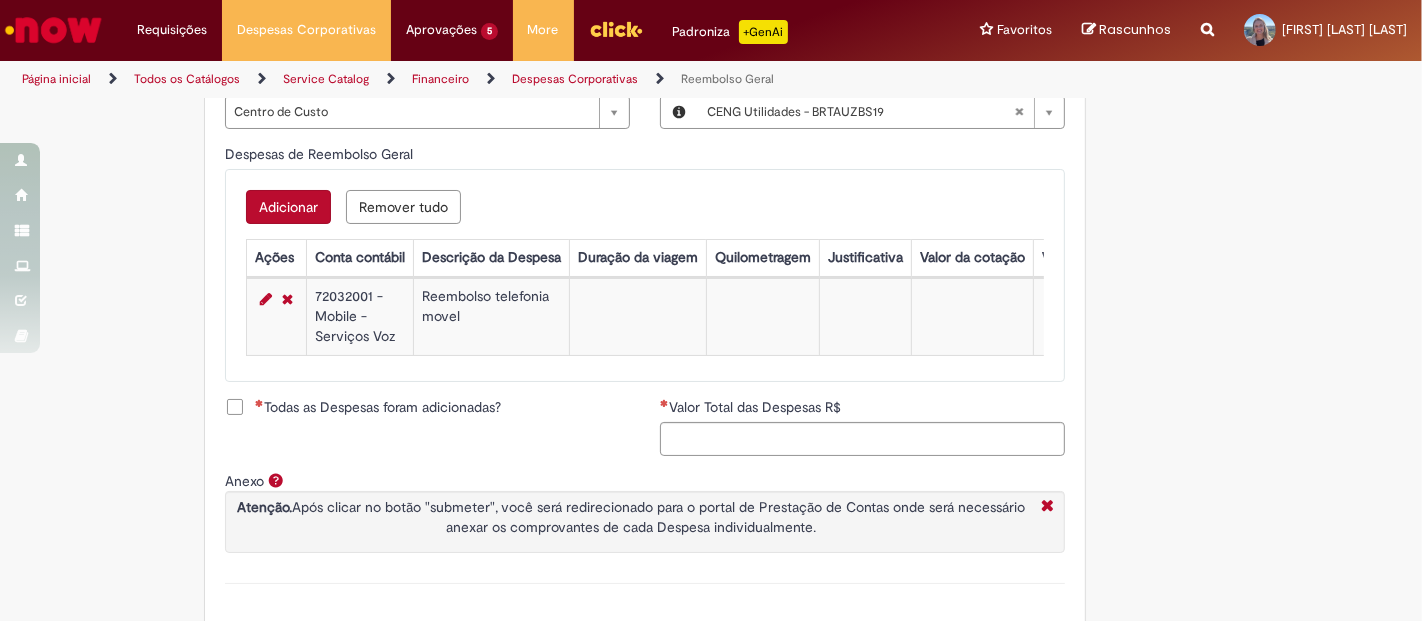 click on "Adicionar" at bounding box center (288, 207) 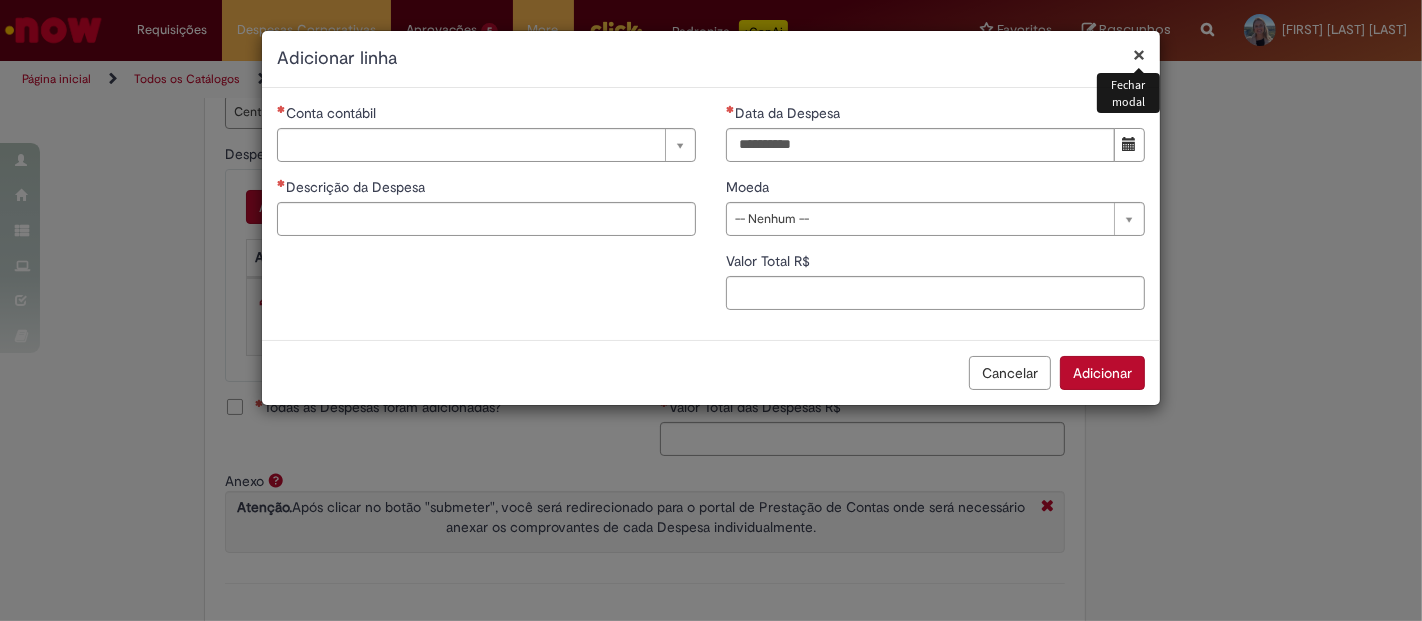 click on "× Fechar modal
Adicionar linha" at bounding box center [711, 59] 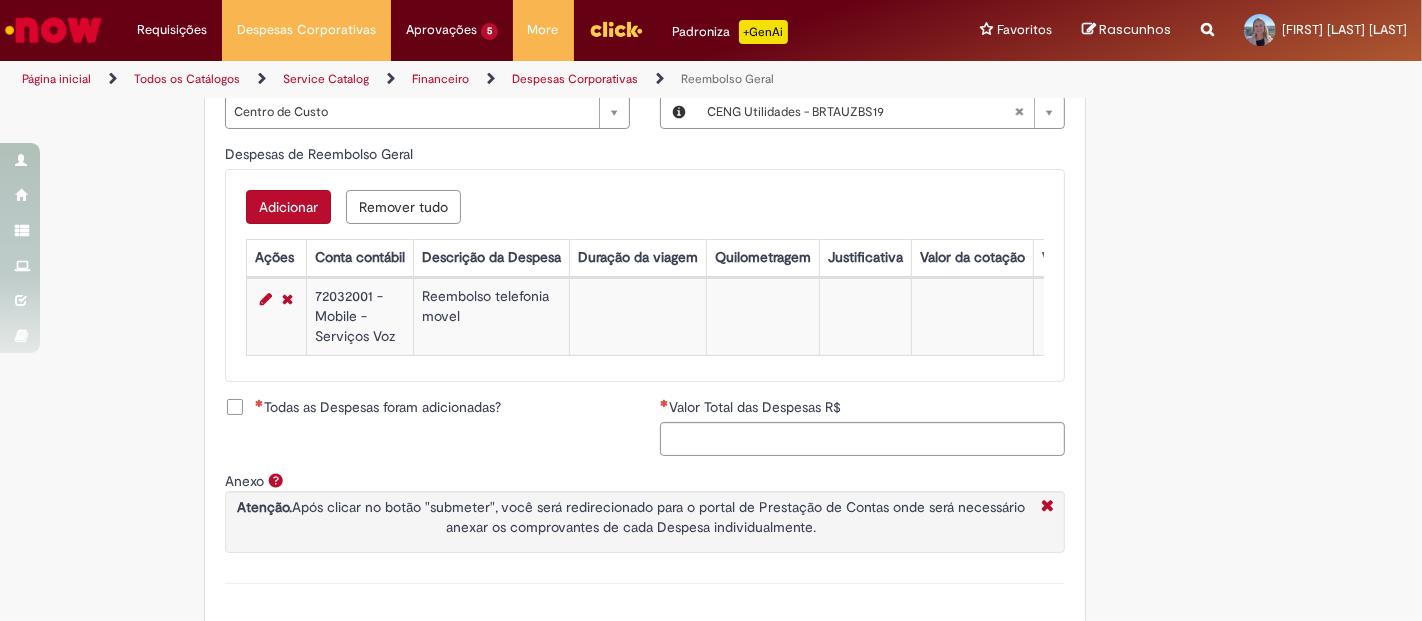 drag, startPoint x: 220, startPoint y: 410, endPoint x: 275, endPoint y: 424, distance: 56.753853 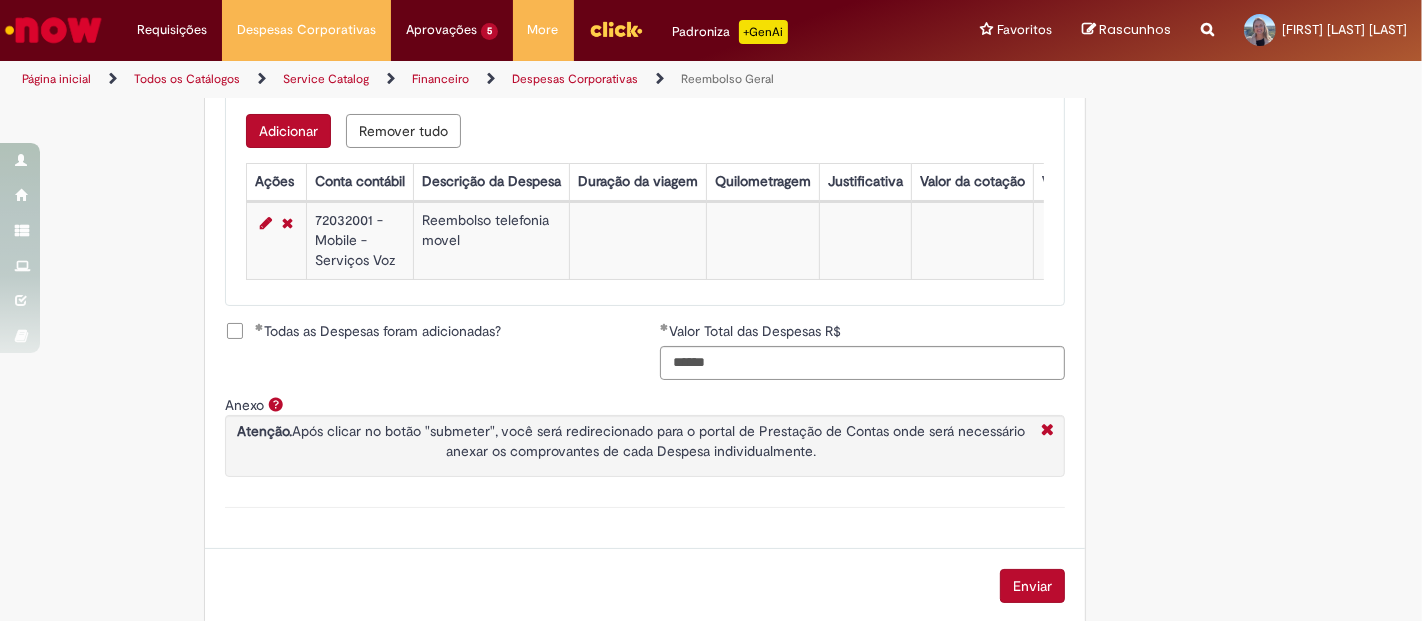 scroll, scrollTop: 909, scrollLeft: 0, axis: vertical 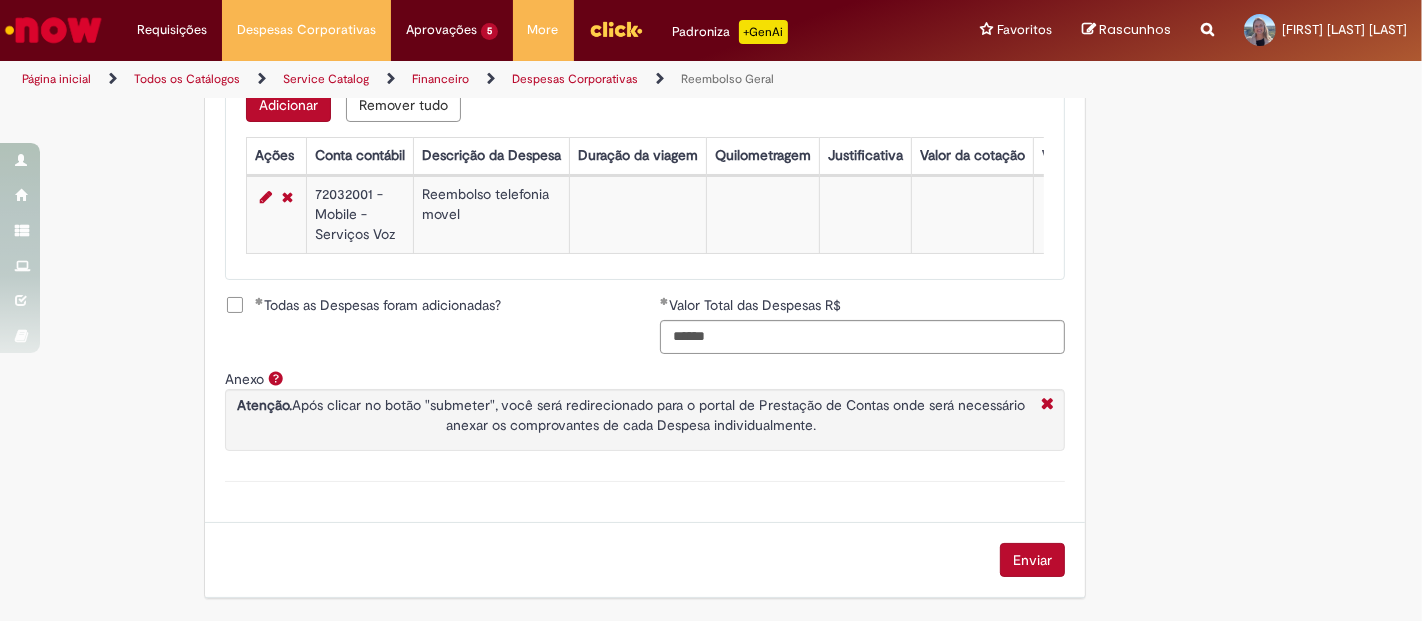click on "Enviar" at bounding box center (1032, 560) 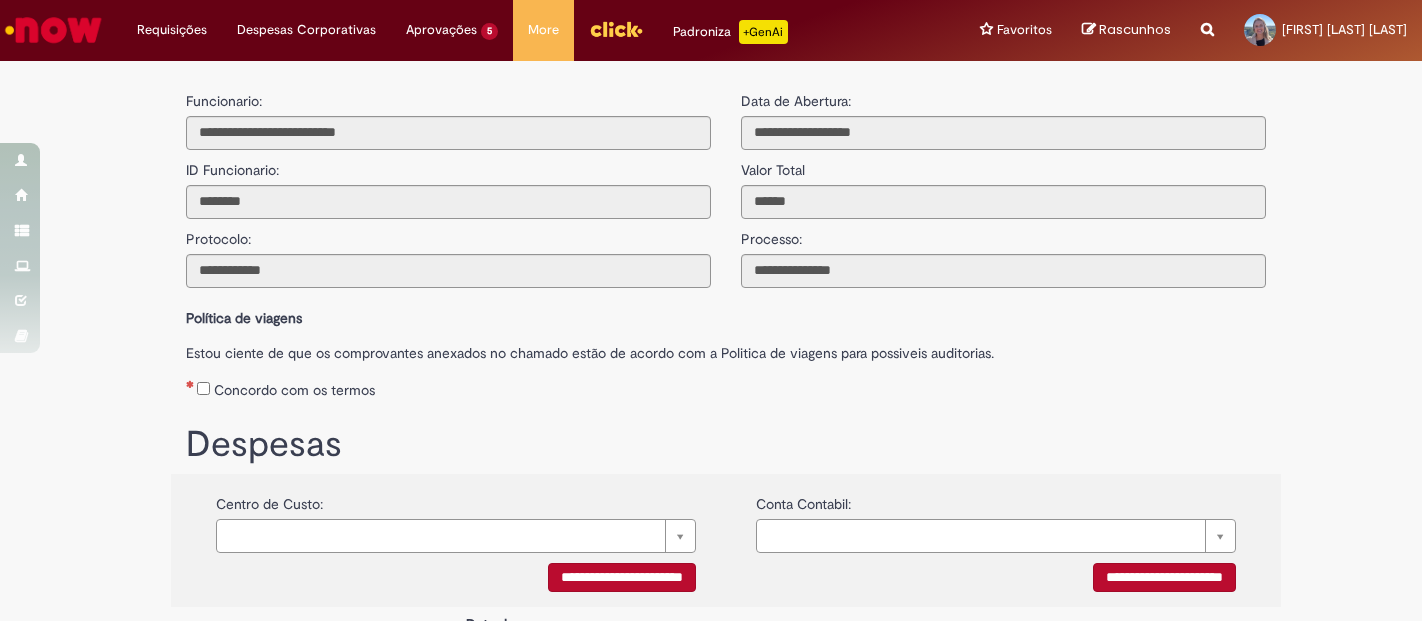 scroll, scrollTop: 0, scrollLeft: 0, axis: both 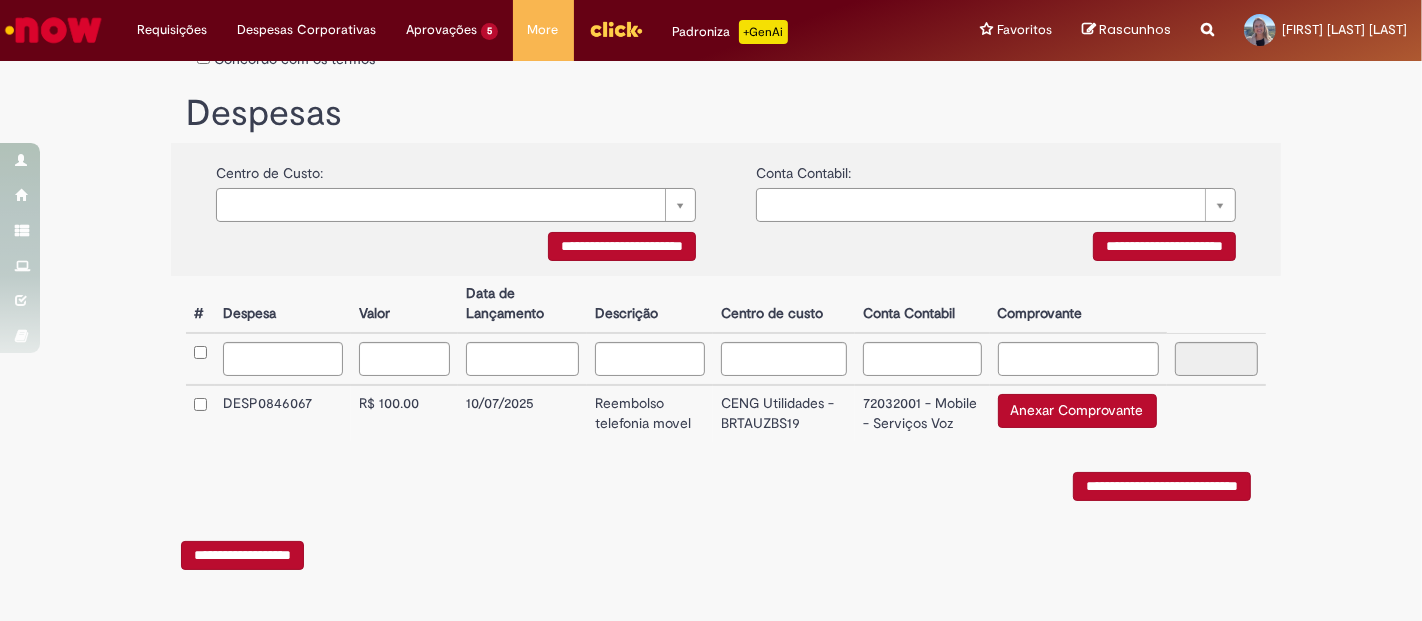 click on "Anexar Comprovante" at bounding box center [1077, 411] 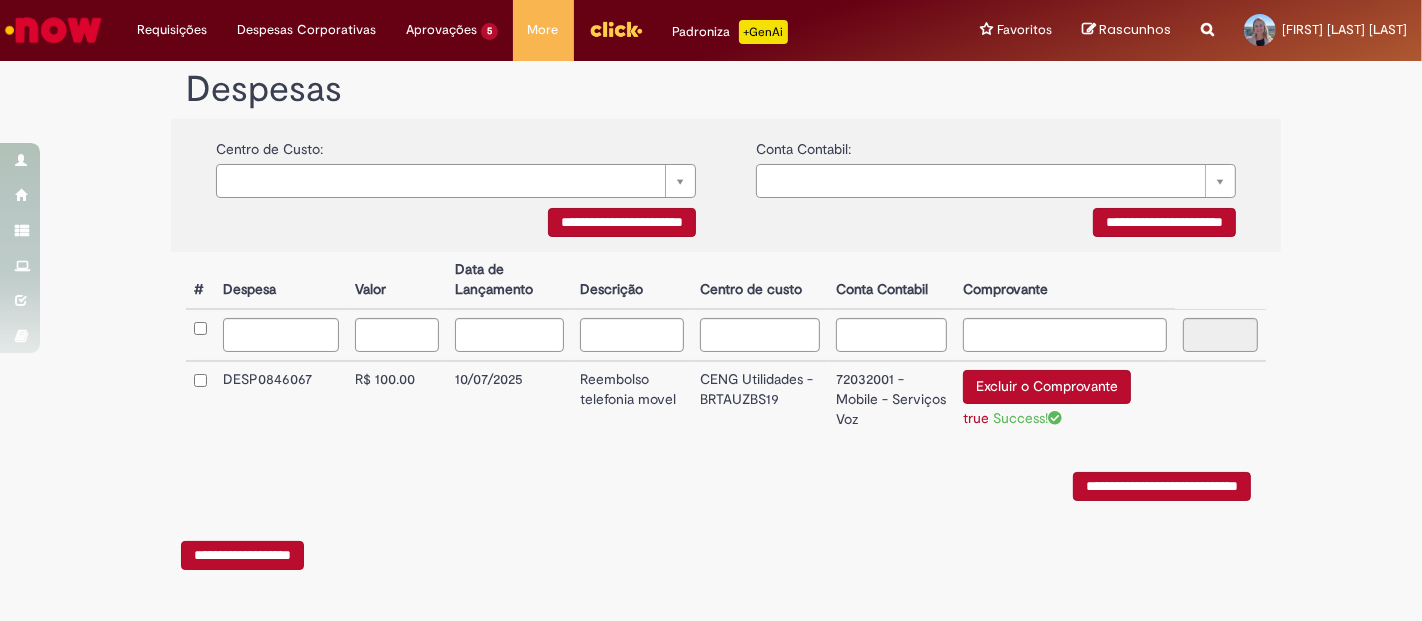 click on "**********" at bounding box center (1162, 486) 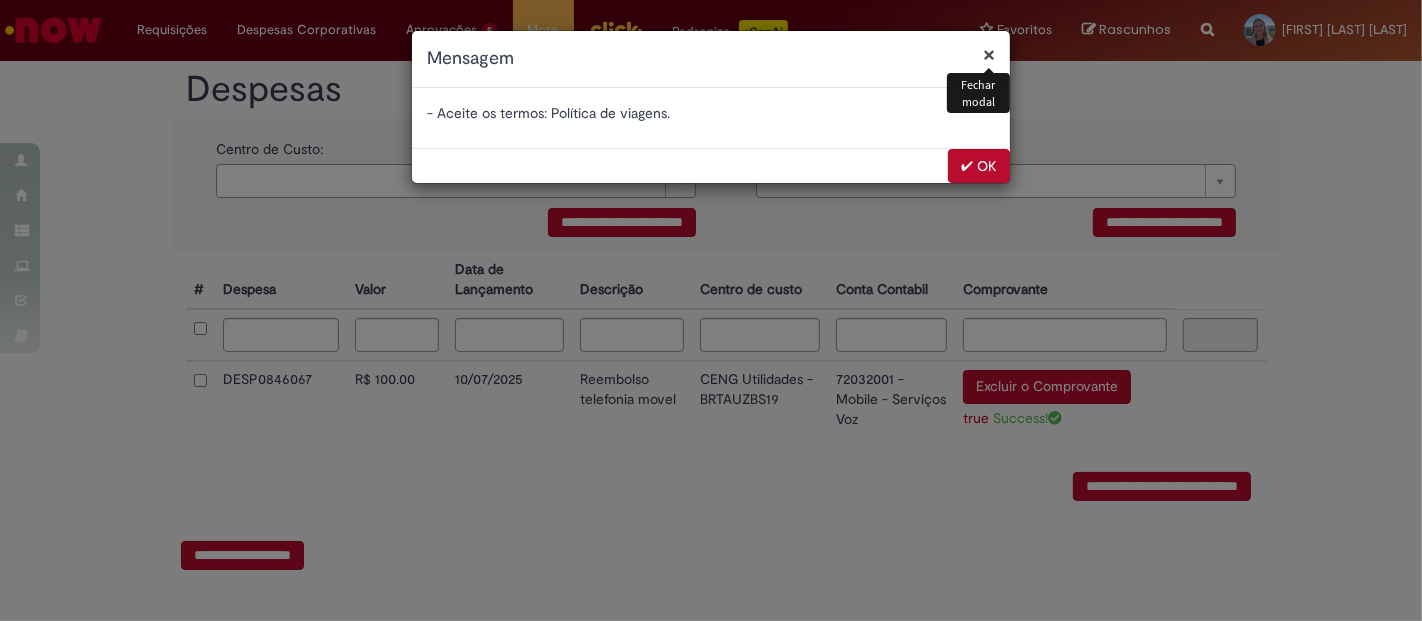 click on "✔ OK" at bounding box center (979, 166) 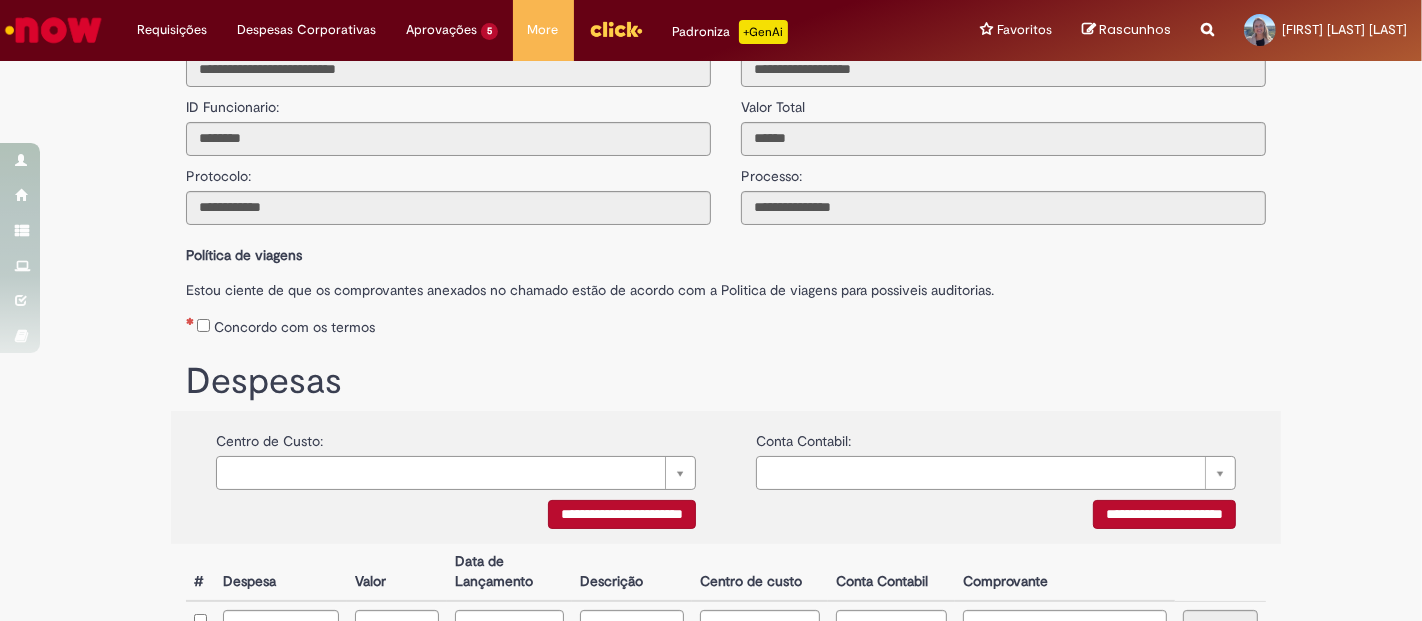 scroll, scrollTop: 22, scrollLeft: 0, axis: vertical 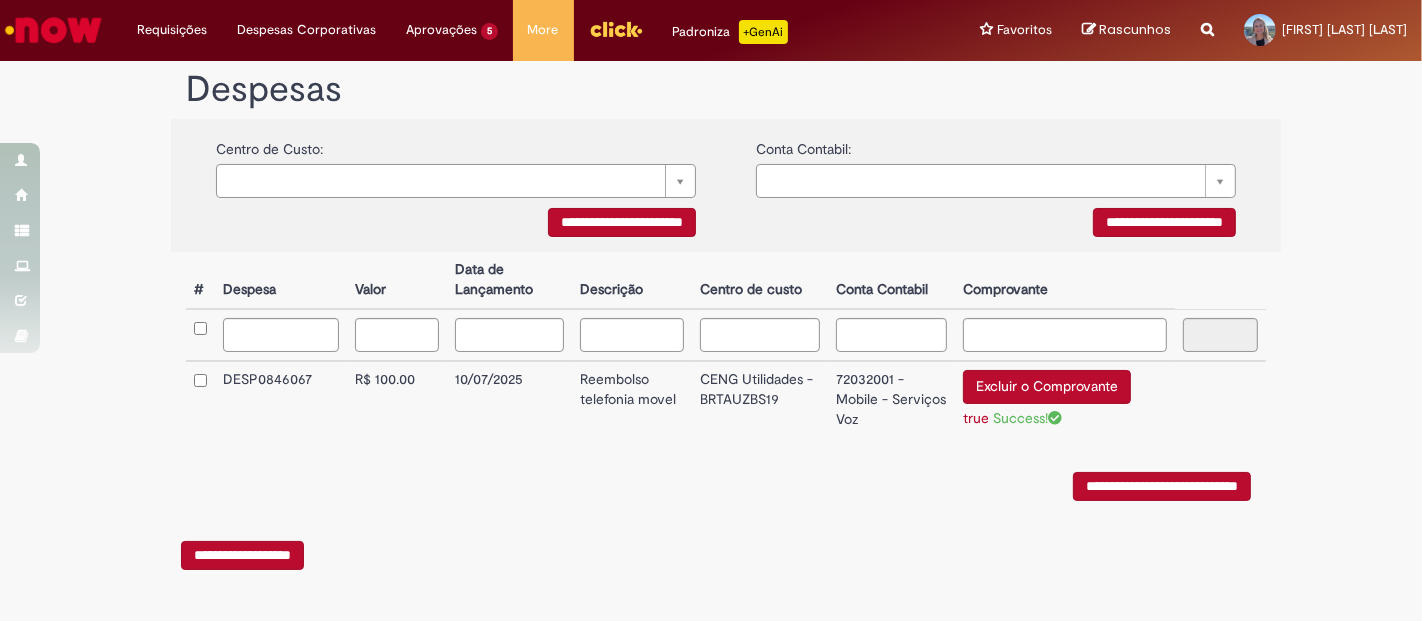 click on "**********" at bounding box center (726, 391) 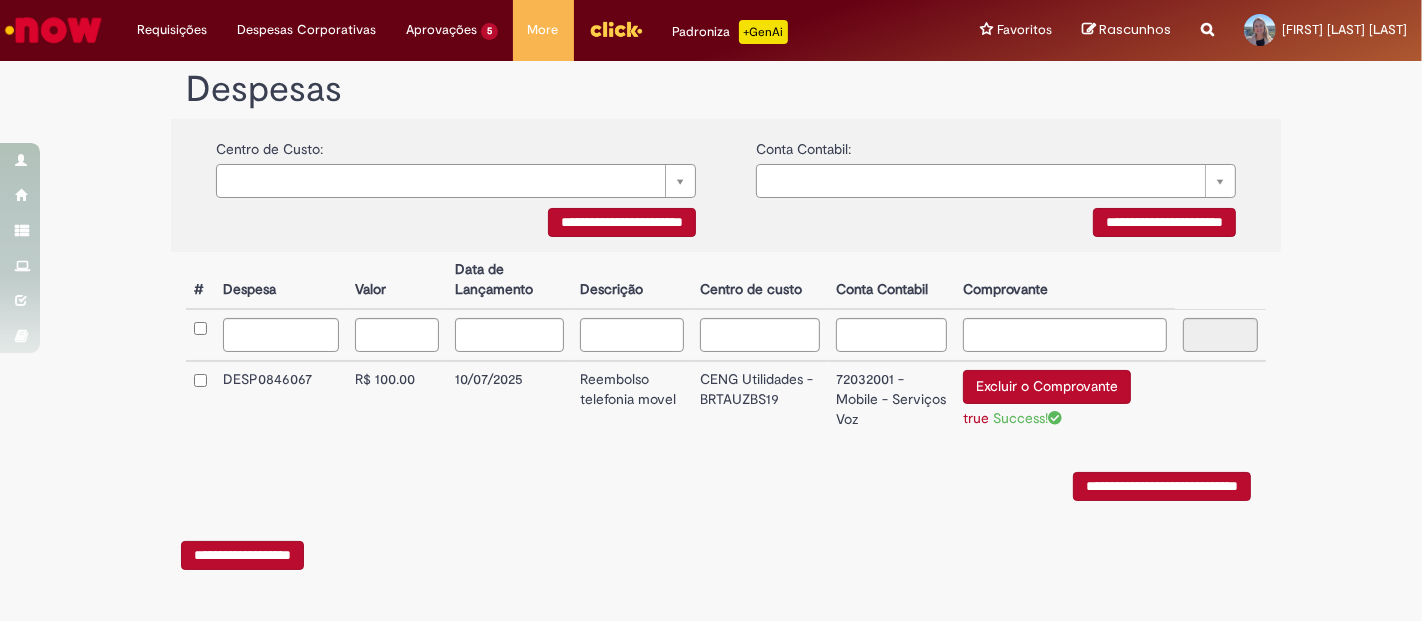 click on "**********" at bounding box center [1162, 486] 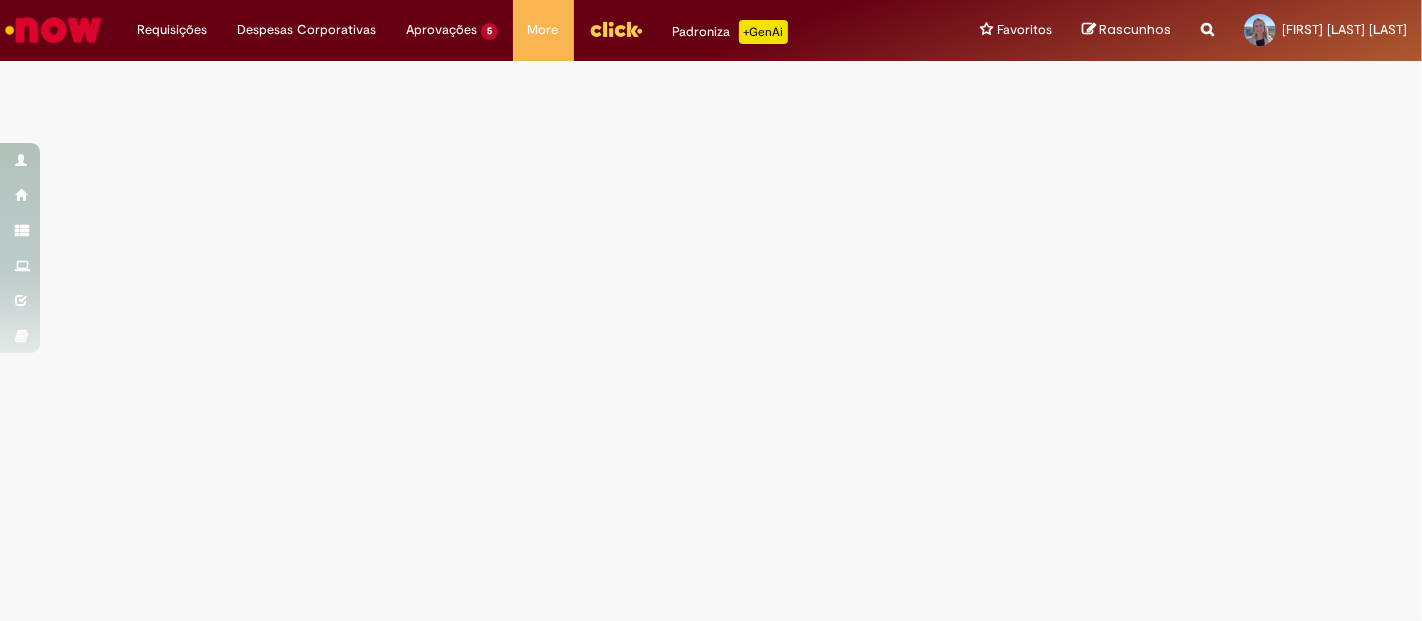 scroll, scrollTop: 0, scrollLeft: 0, axis: both 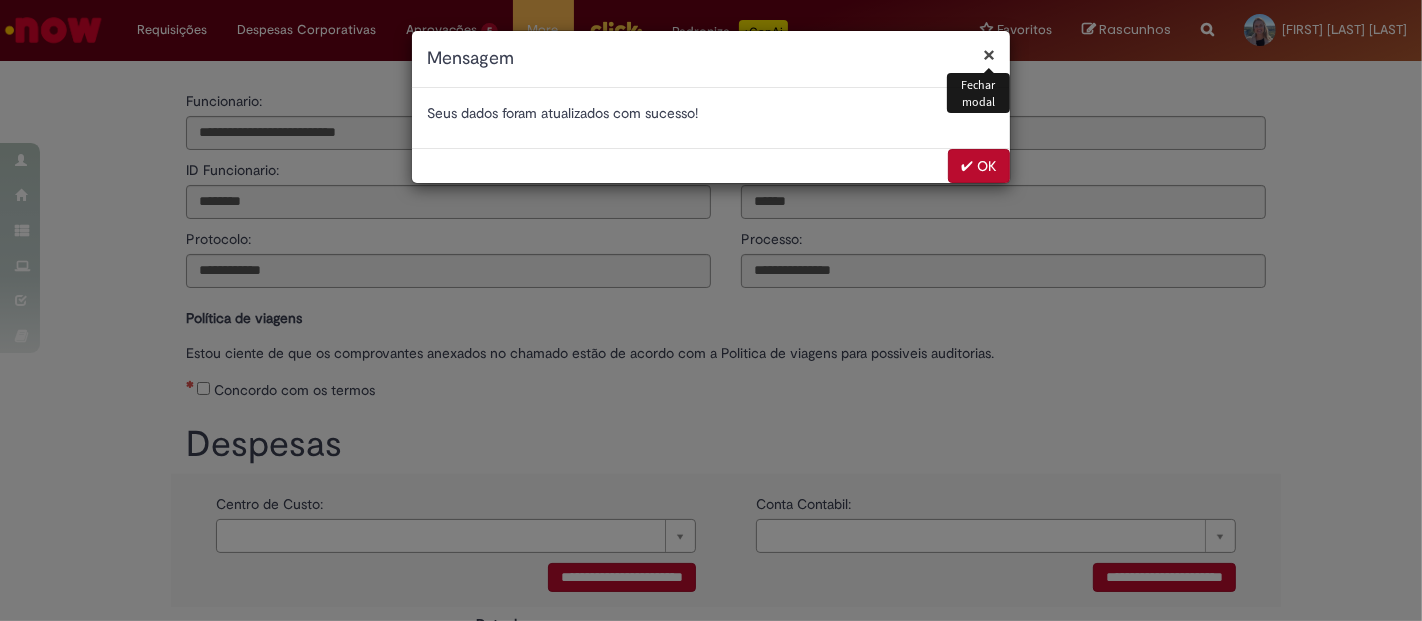 click on "✔ OK" at bounding box center (979, 166) 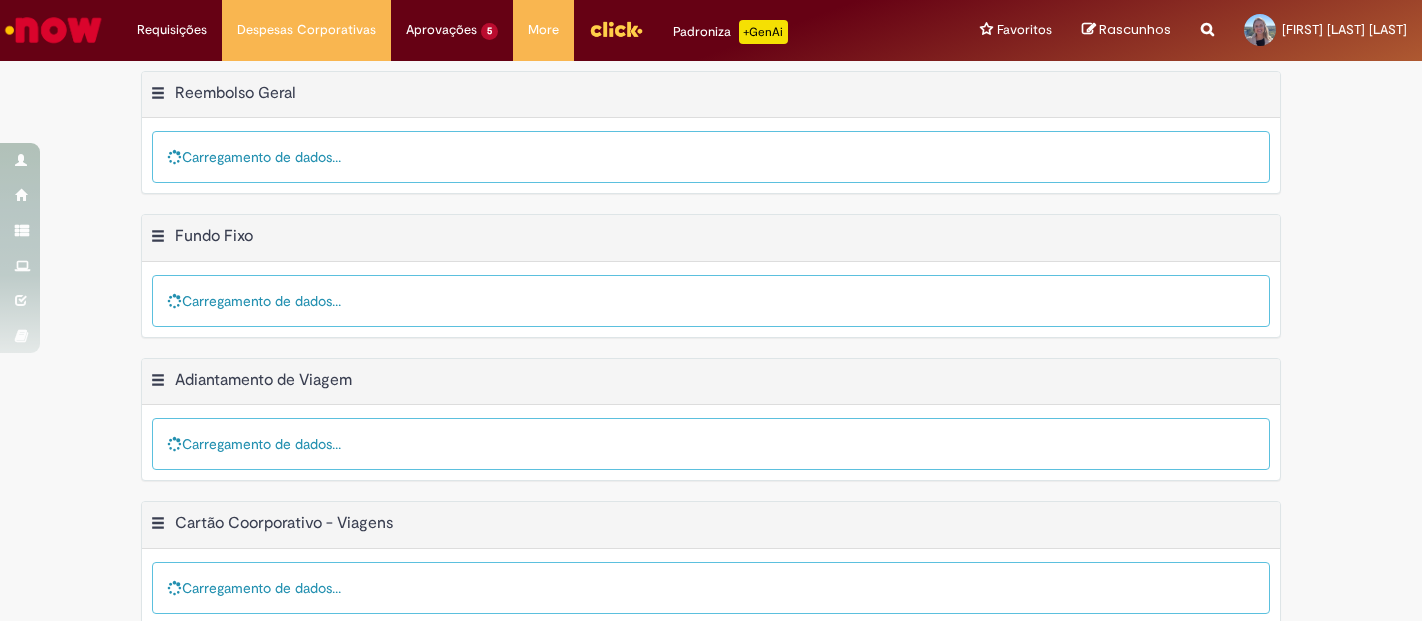 scroll, scrollTop: 0, scrollLeft: 0, axis: both 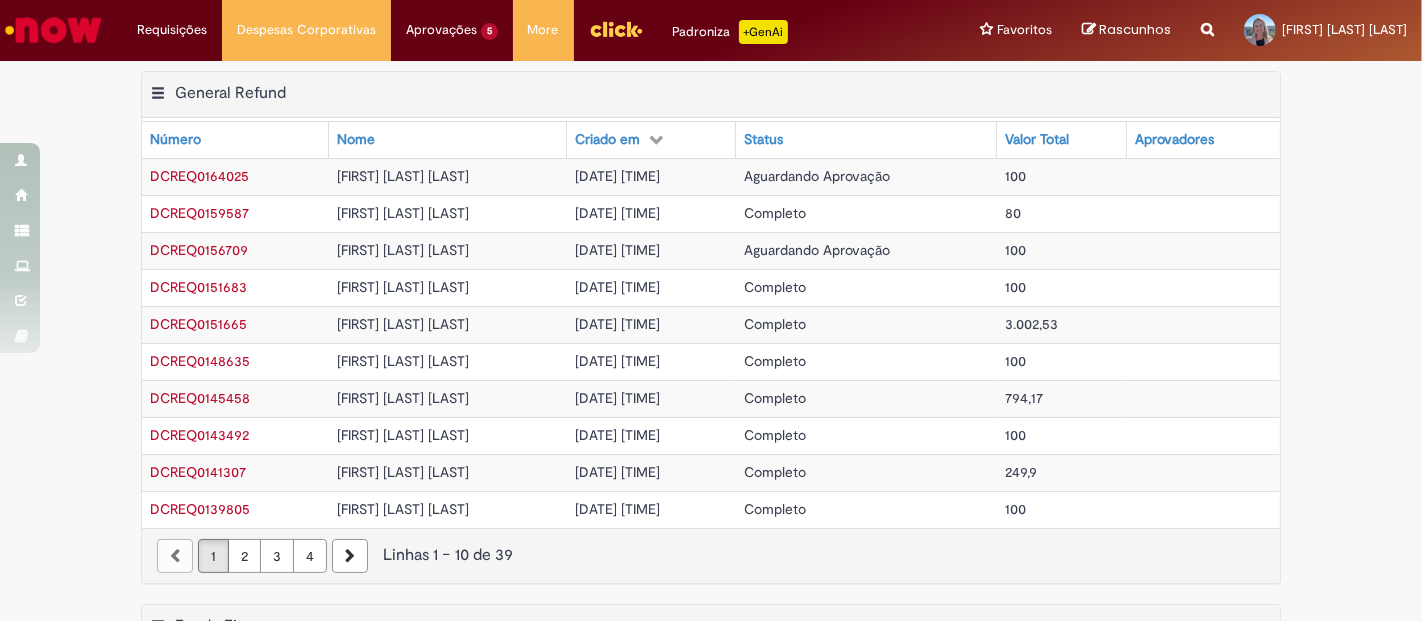 click on "Aguardando Aprovação" at bounding box center (817, 250) 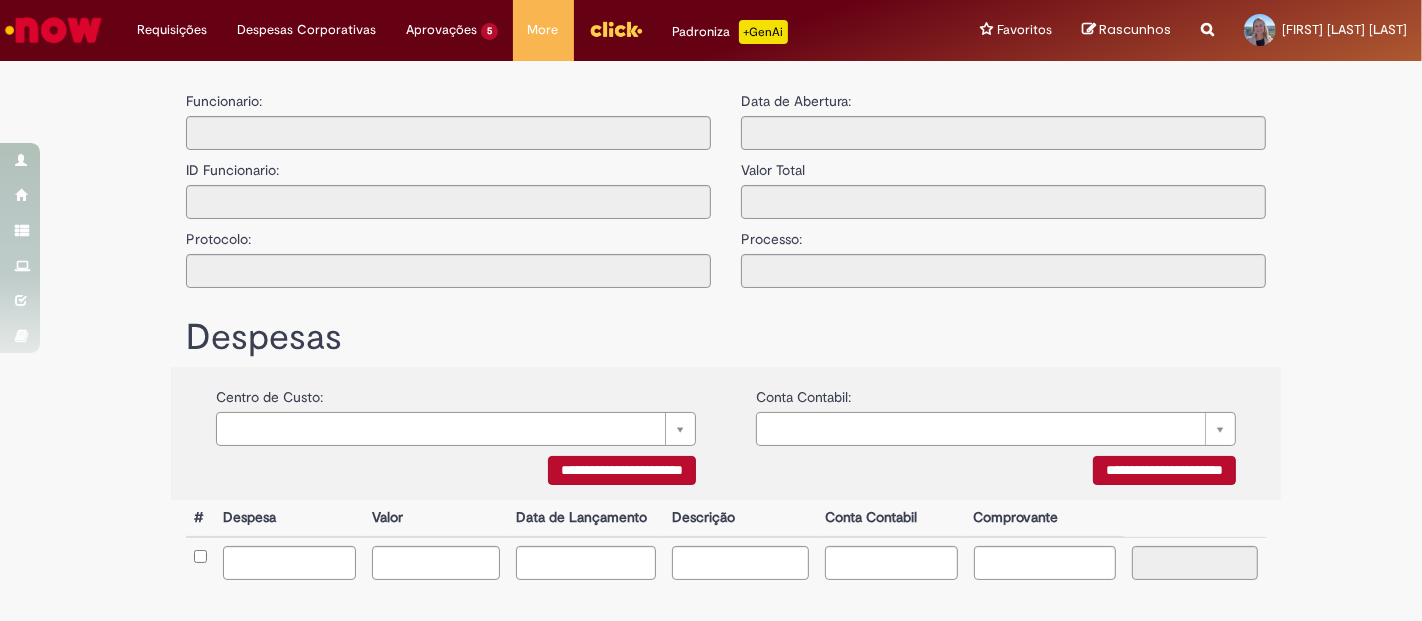type on "**********" 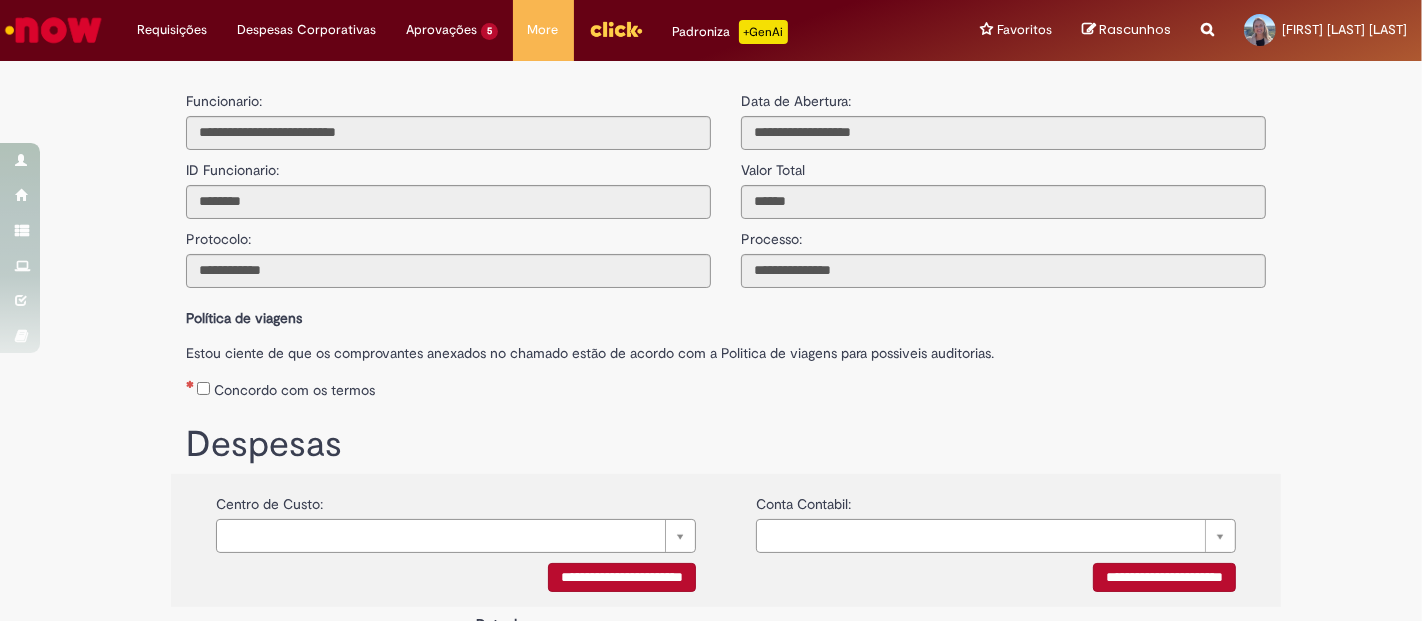 scroll, scrollTop: 304, scrollLeft: 0, axis: vertical 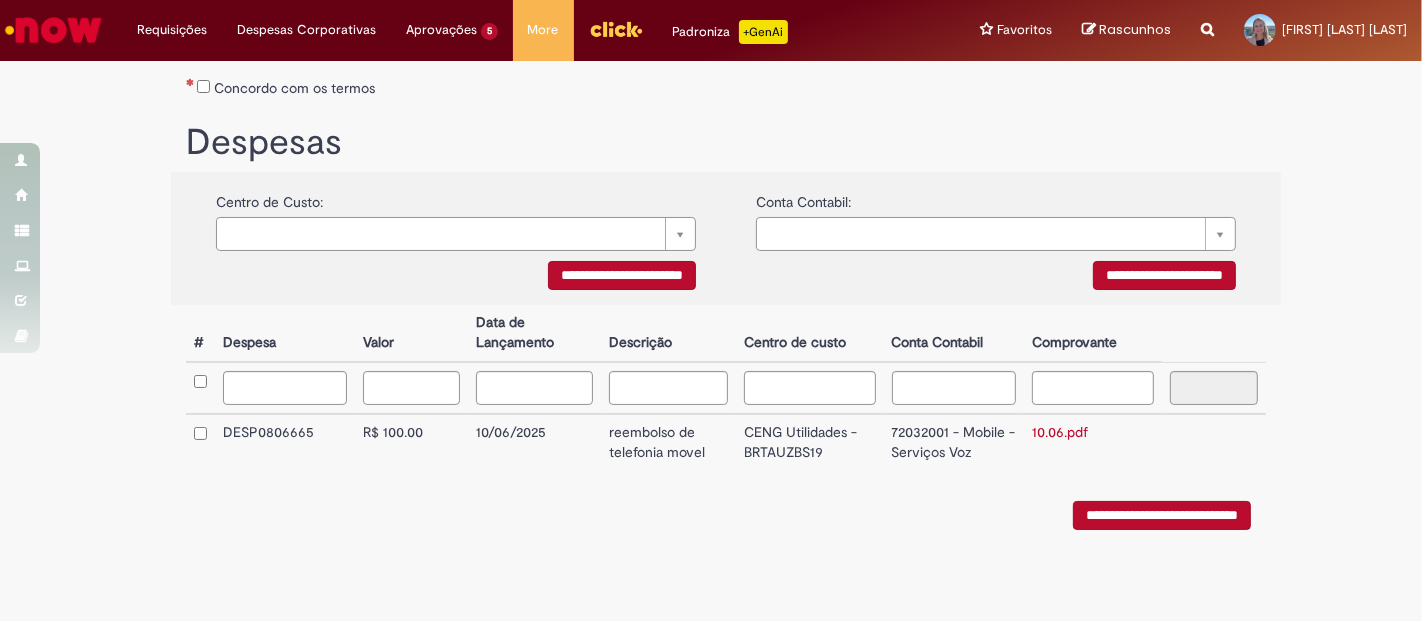 click on "**********" at bounding box center (1162, 515) 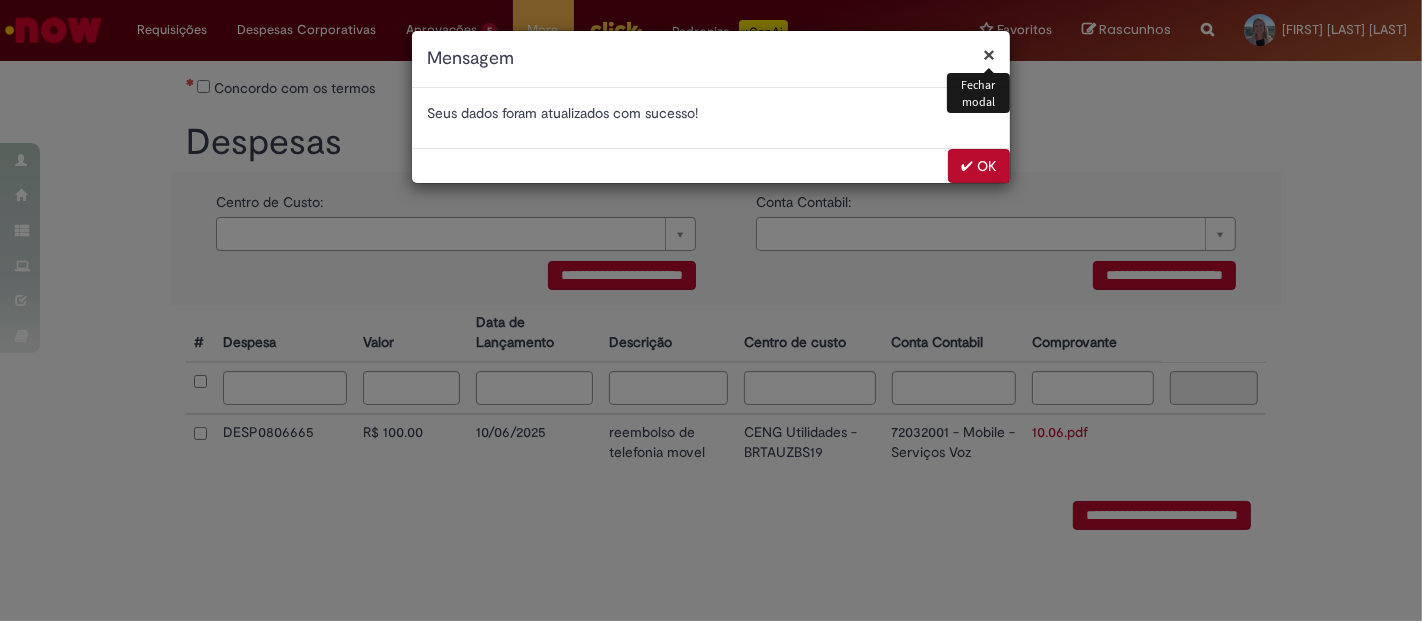 scroll, scrollTop: 0, scrollLeft: 0, axis: both 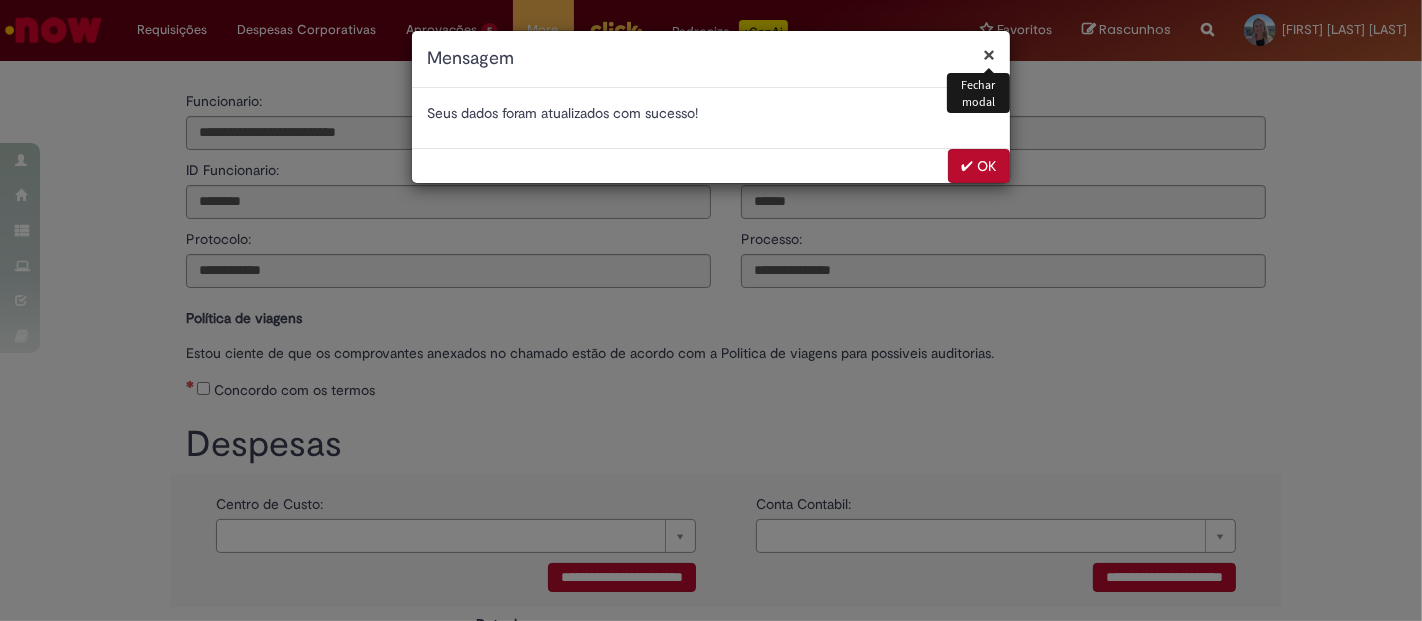 click on "✔ OK" at bounding box center (979, 166) 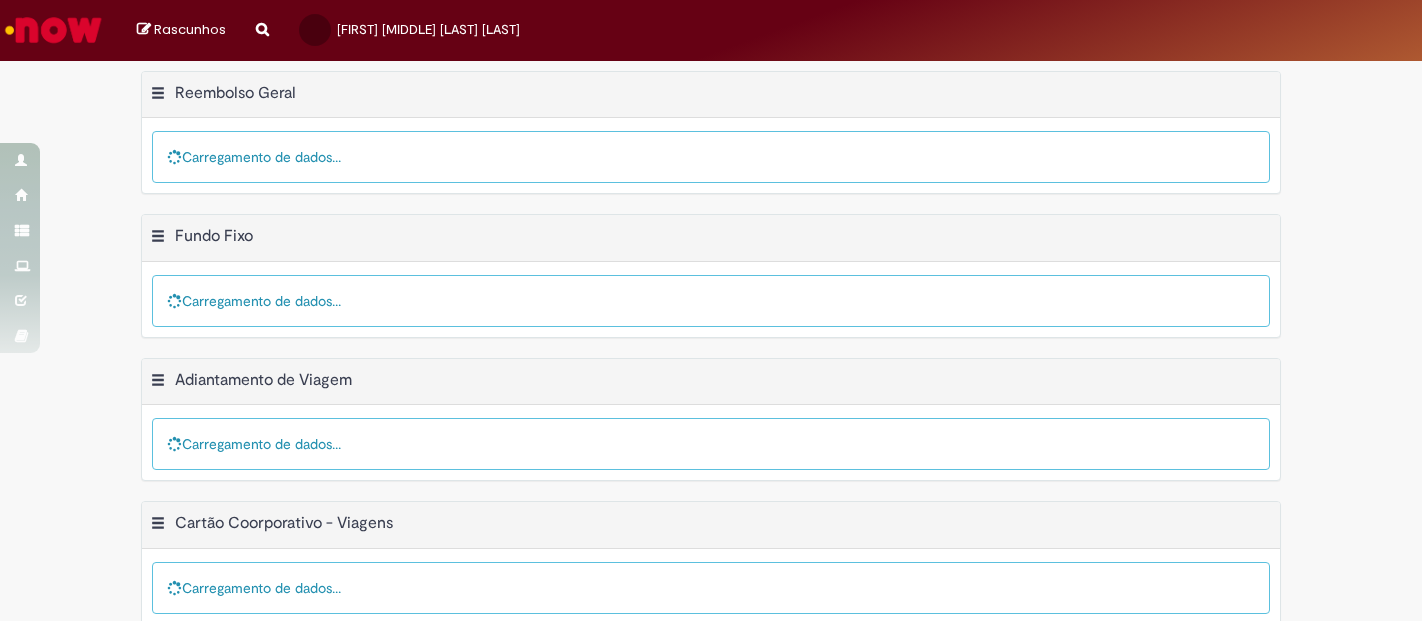scroll, scrollTop: 0, scrollLeft: 0, axis: both 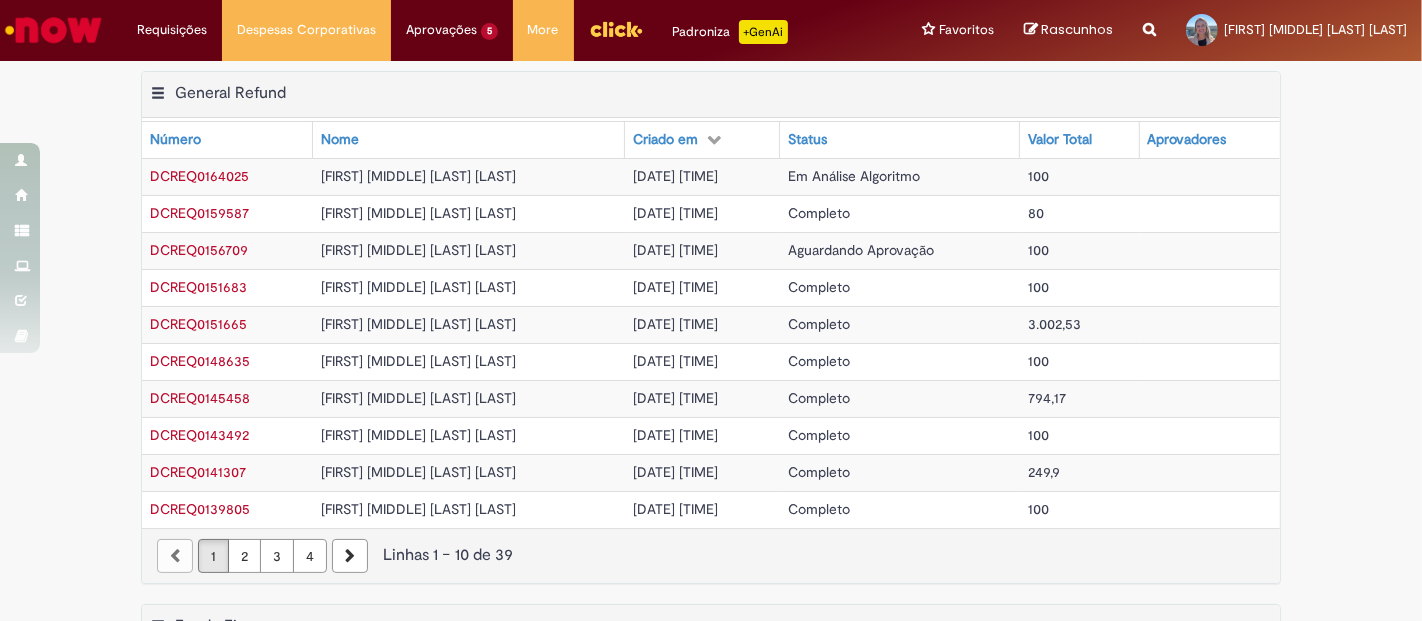 click on "Aguardando Aprovação" at bounding box center [861, 250] 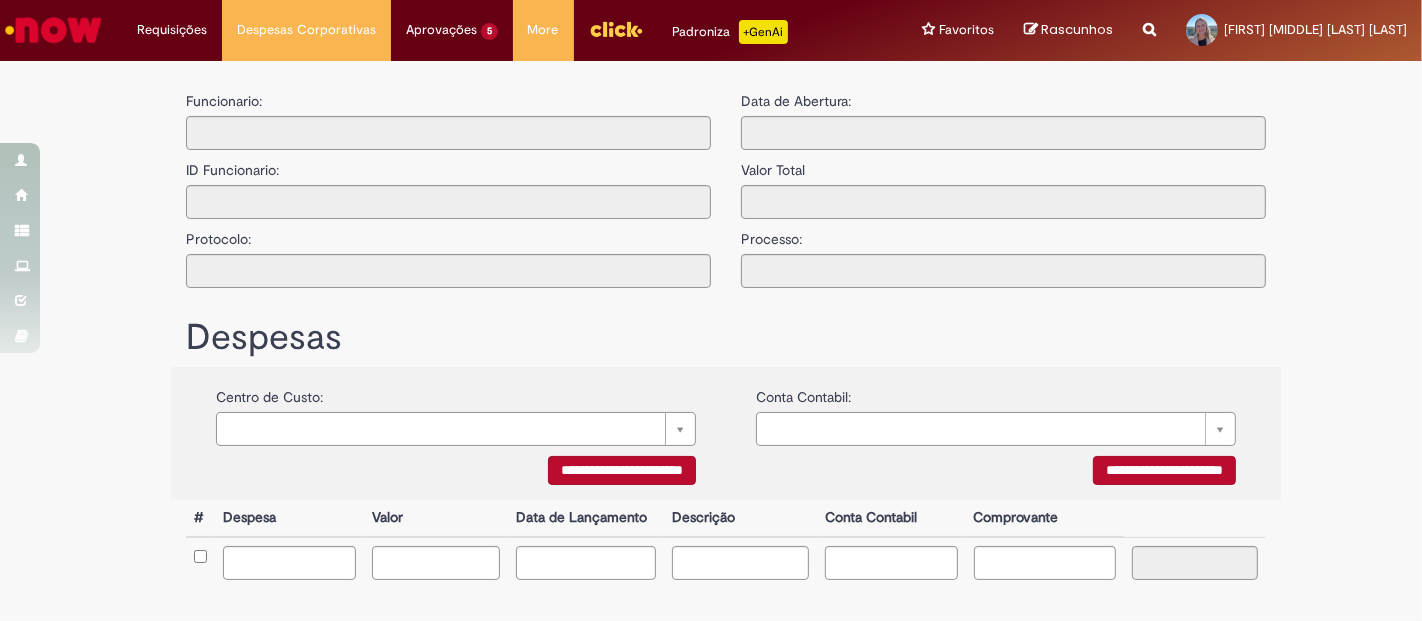 type on "**********" 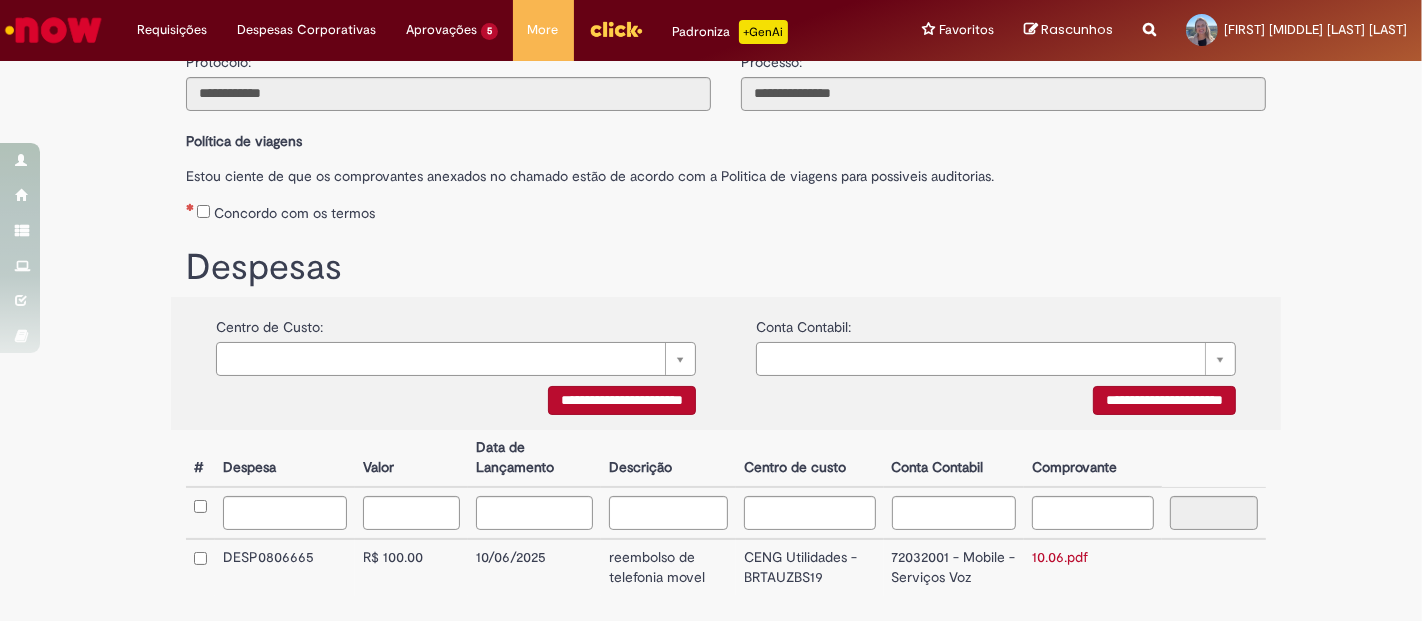 scroll, scrollTop: 304, scrollLeft: 0, axis: vertical 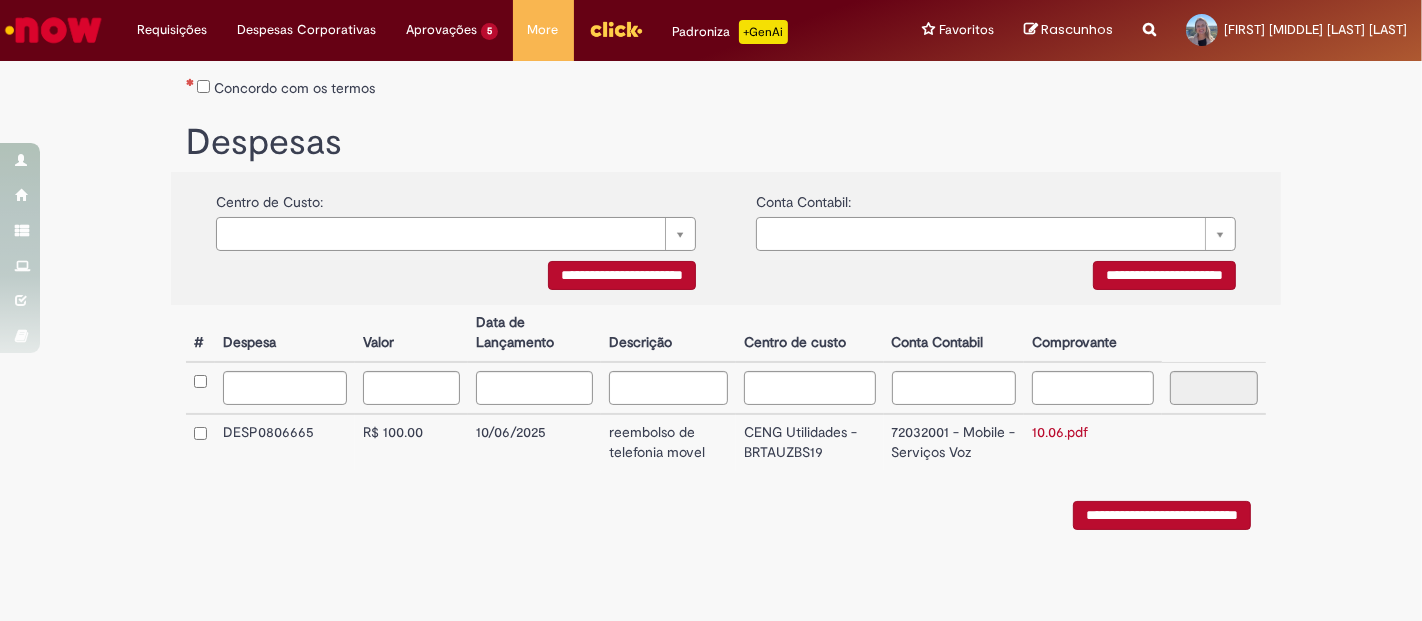 click on "**********" at bounding box center [1162, 515] 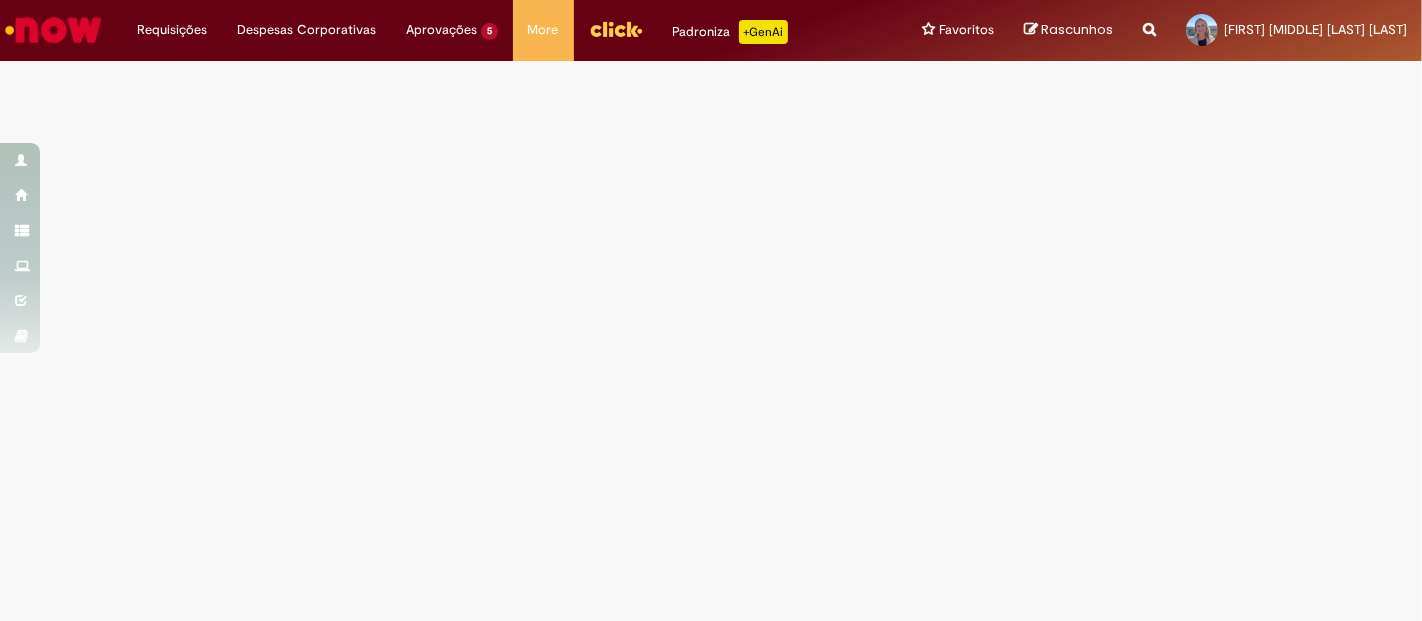 scroll, scrollTop: 0, scrollLeft: 0, axis: both 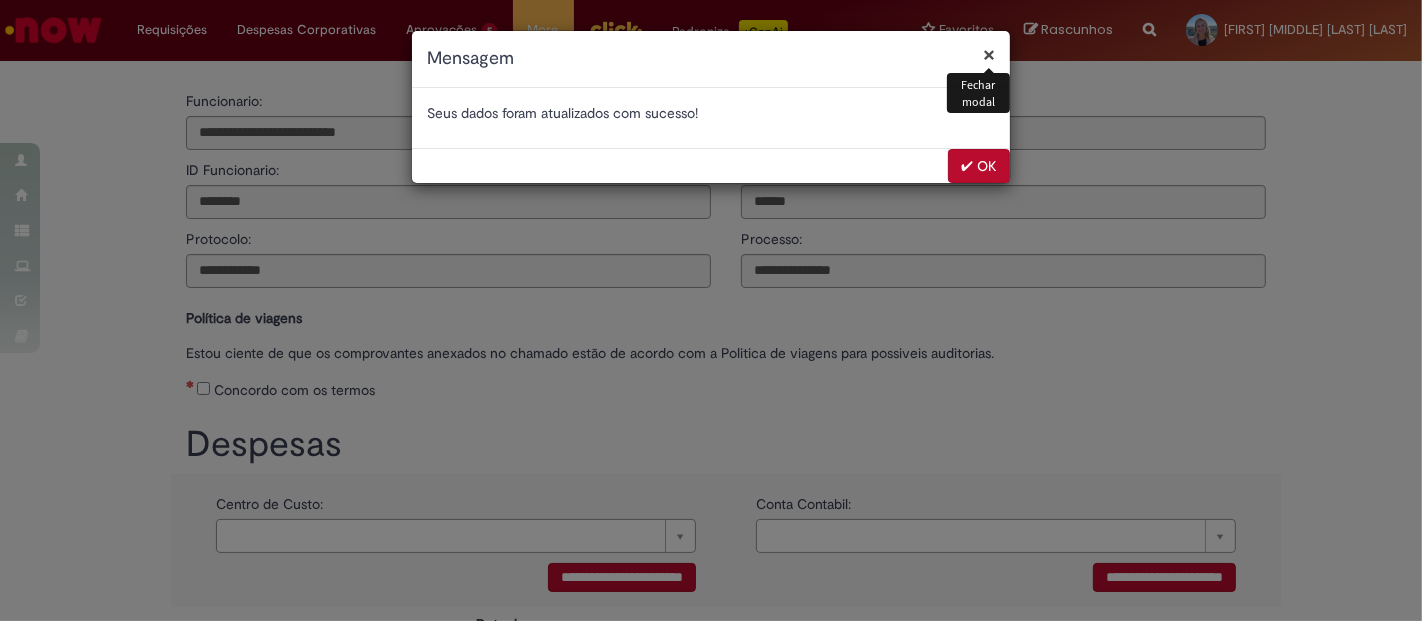 drag, startPoint x: 977, startPoint y: 161, endPoint x: 581, endPoint y: 378, distance: 451.5584 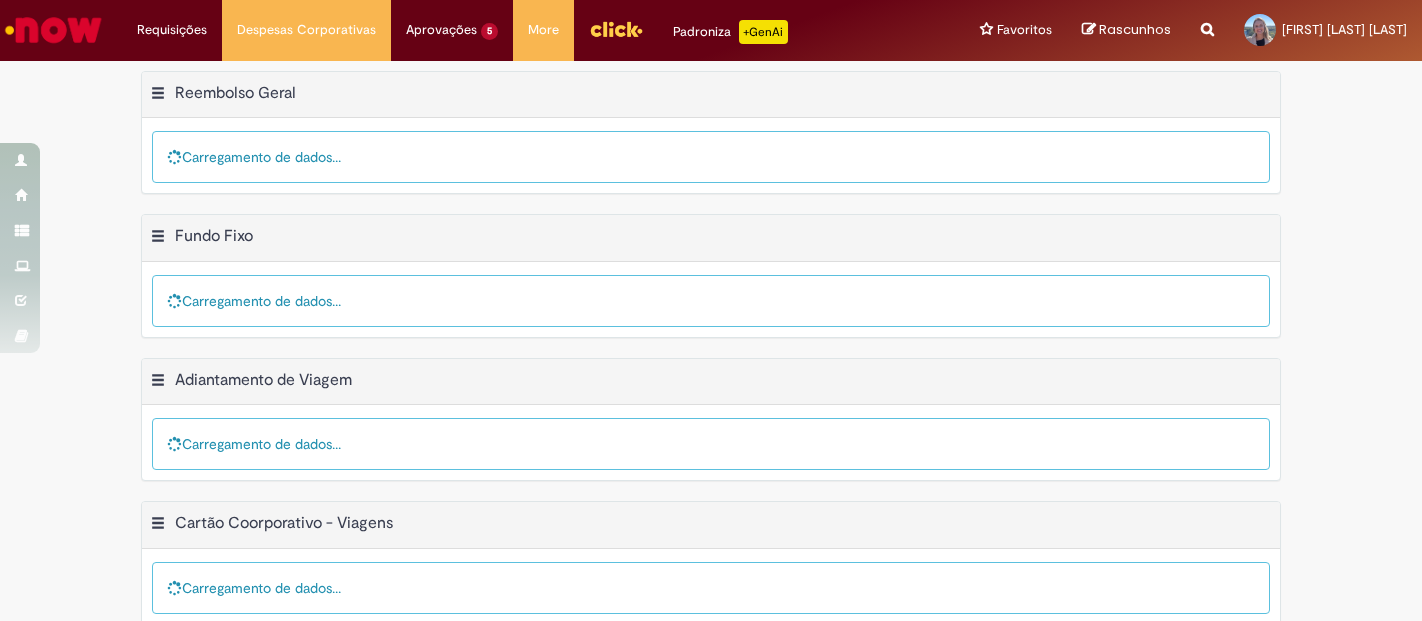 scroll, scrollTop: 0, scrollLeft: 0, axis: both 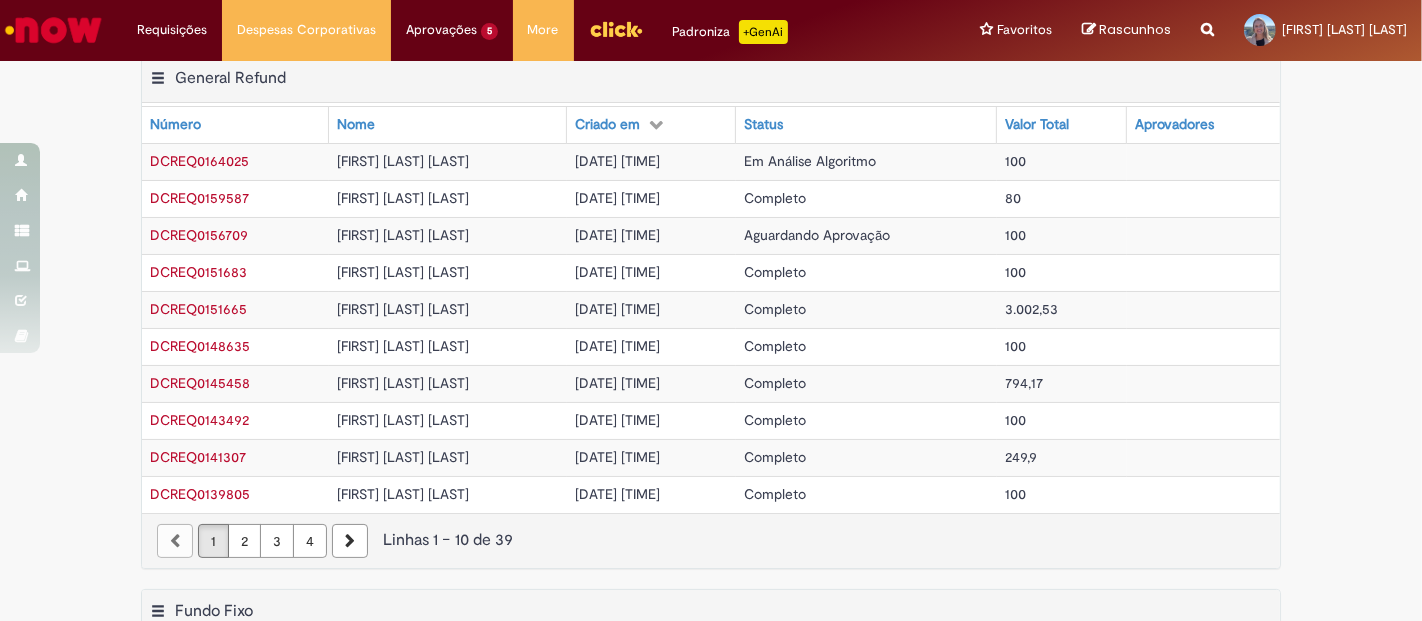 click on "Em Análise Algoritmo" at bounding box center [810, 161] 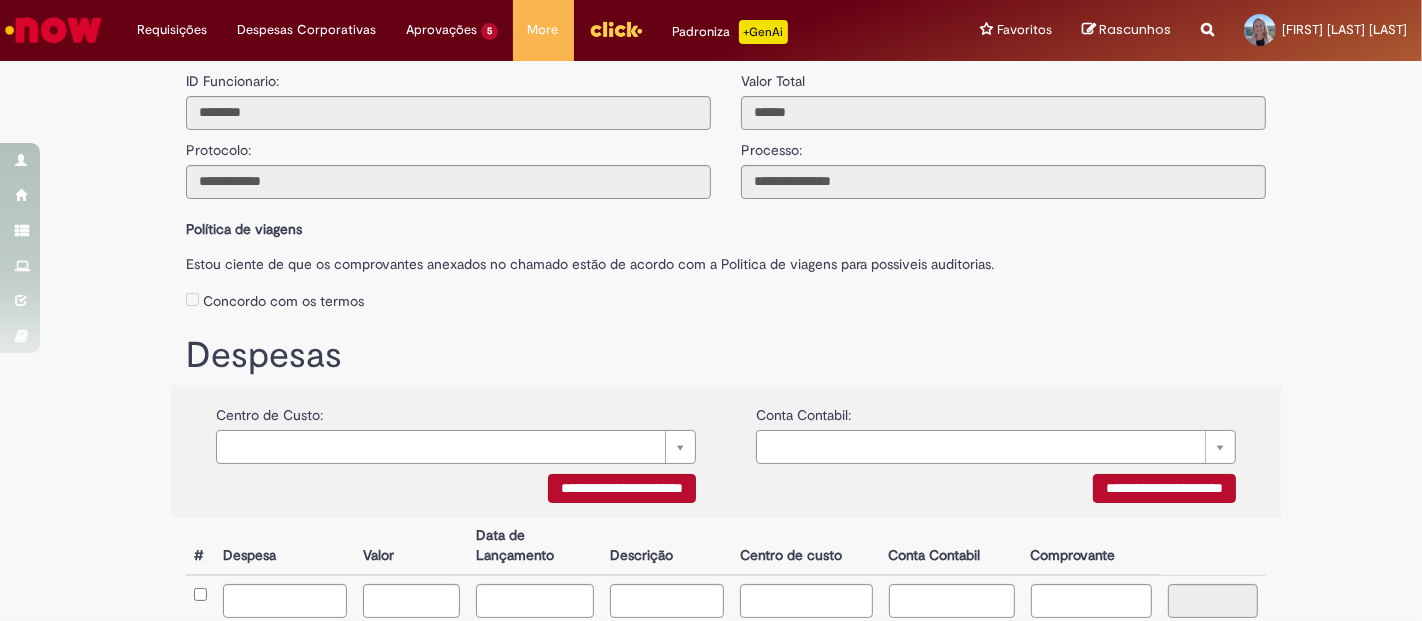 scroll, scrollTop: 0, scrollLeft: 0, axis: both 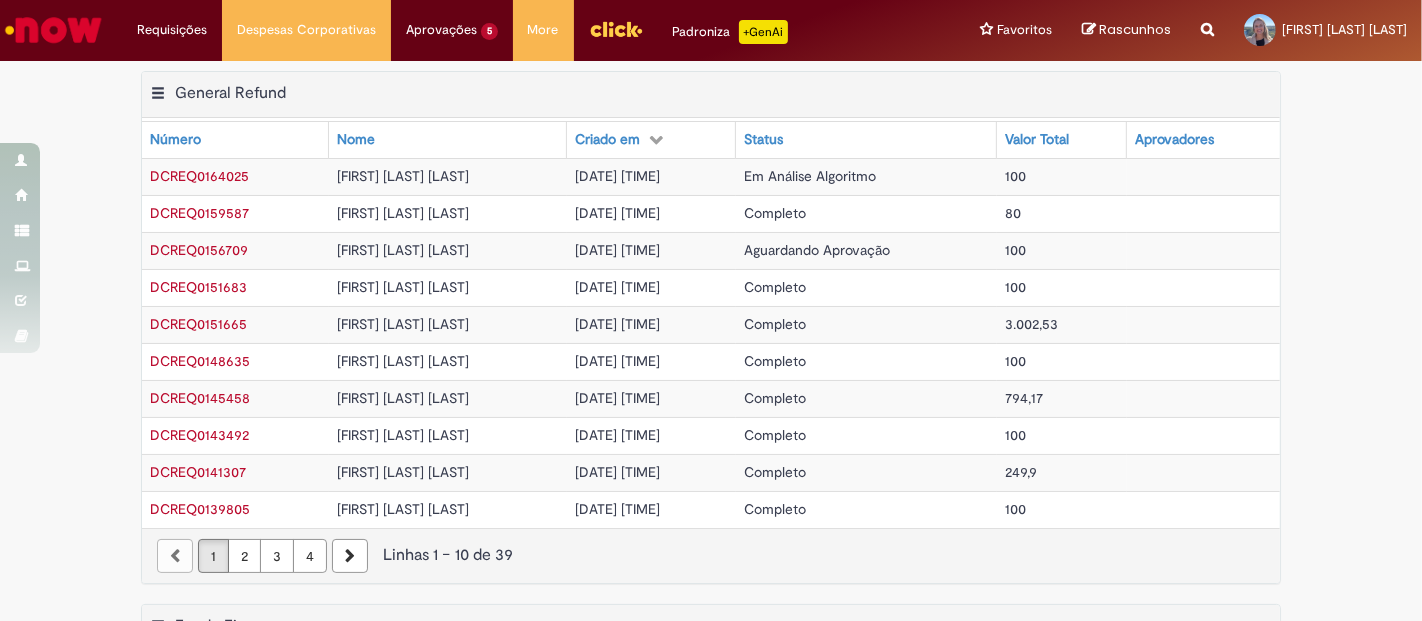 click on "Aguardando Aprovação" at bounding box center (817, 250) 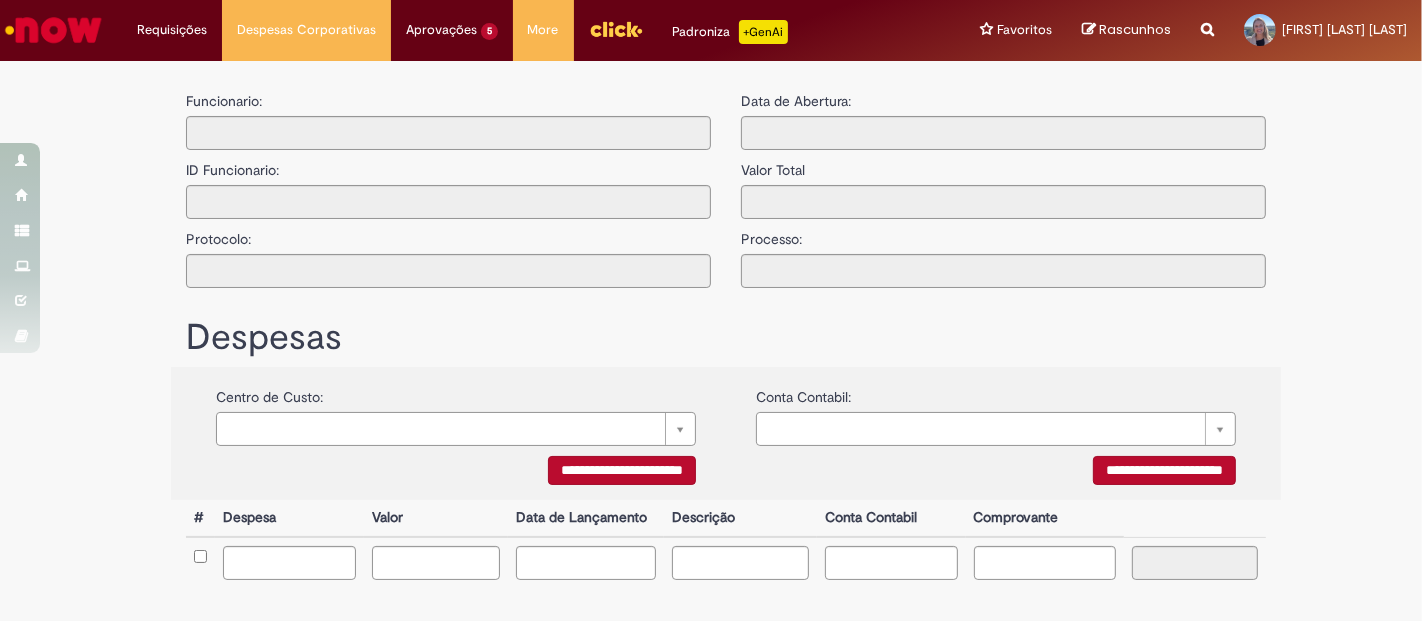 type on "**********" 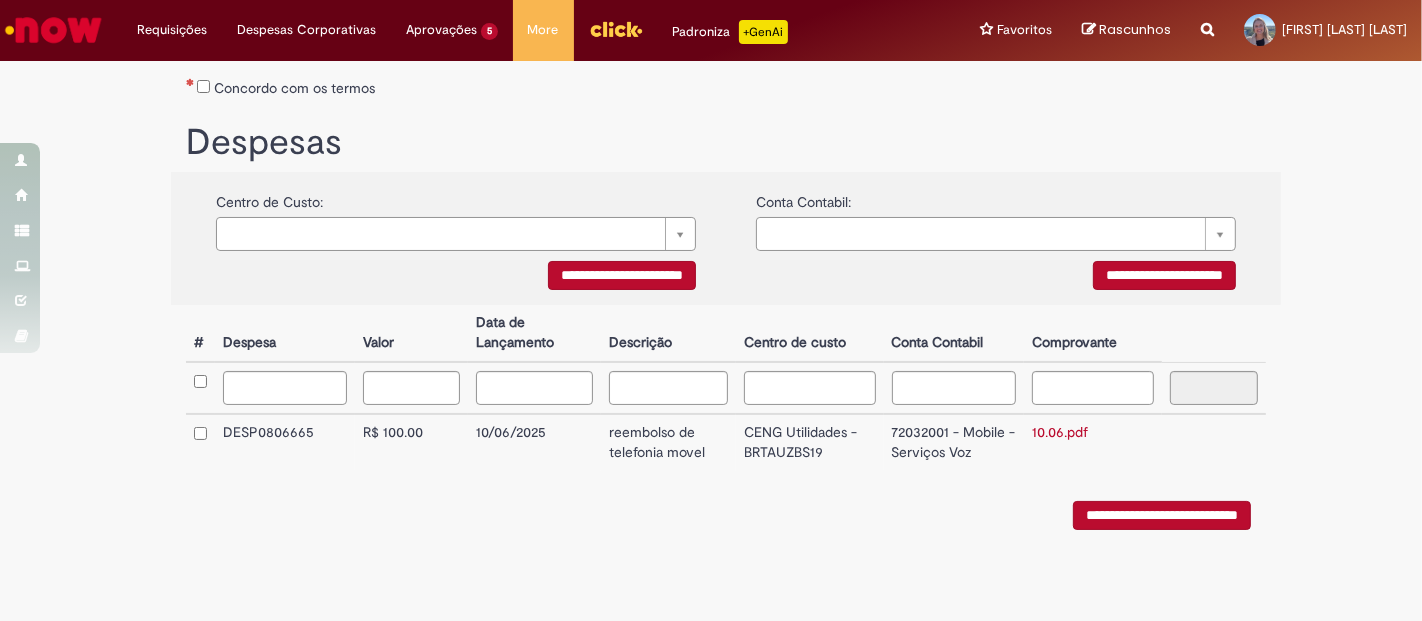 scroll, scrollTop: 82, scrollLeft: 0, axis: vertical 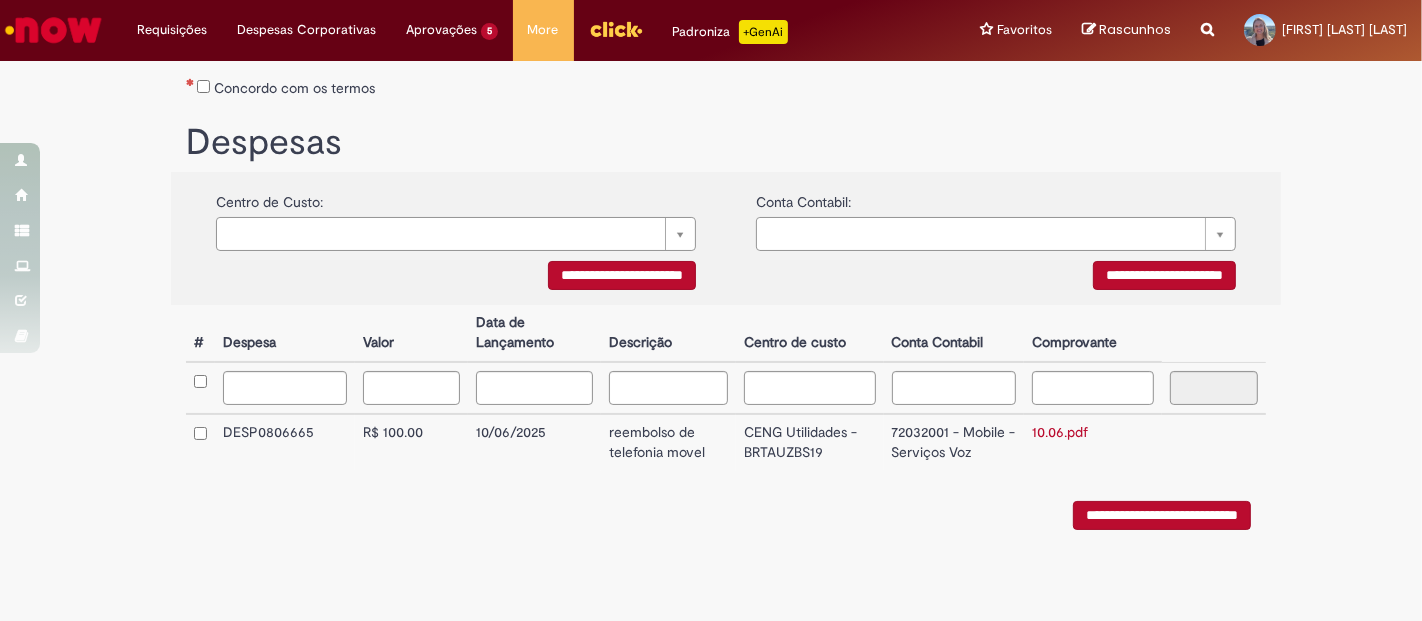 click on "**********" at bounding box center [1162, 515] 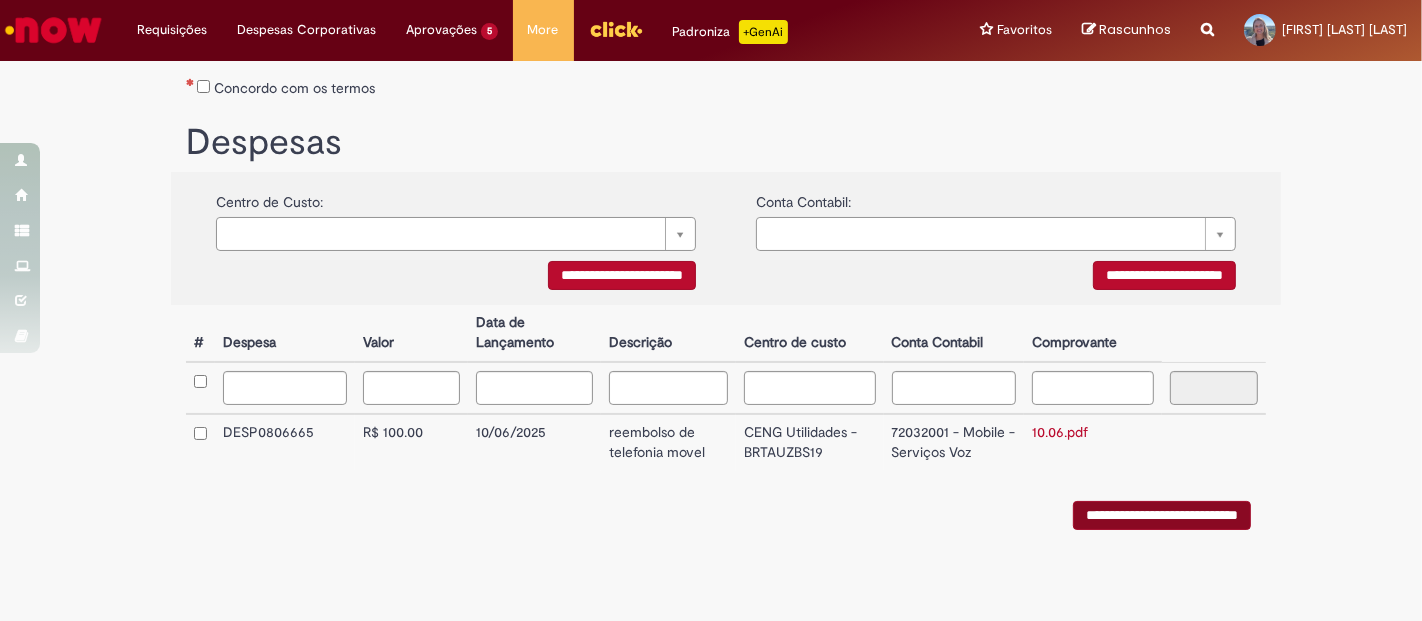 scroll, scrollTop: 0, scrollLeft: 0, axis: both 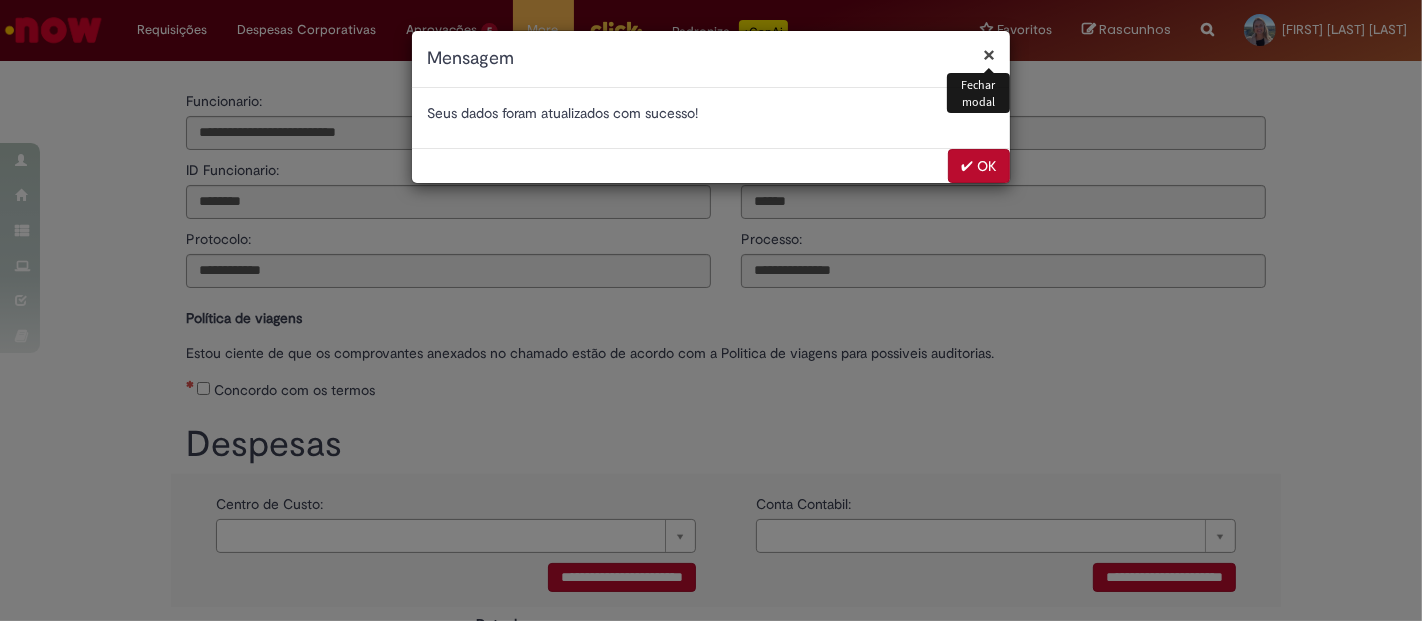 click on "✔ OK" at bounding box center (979, 166) 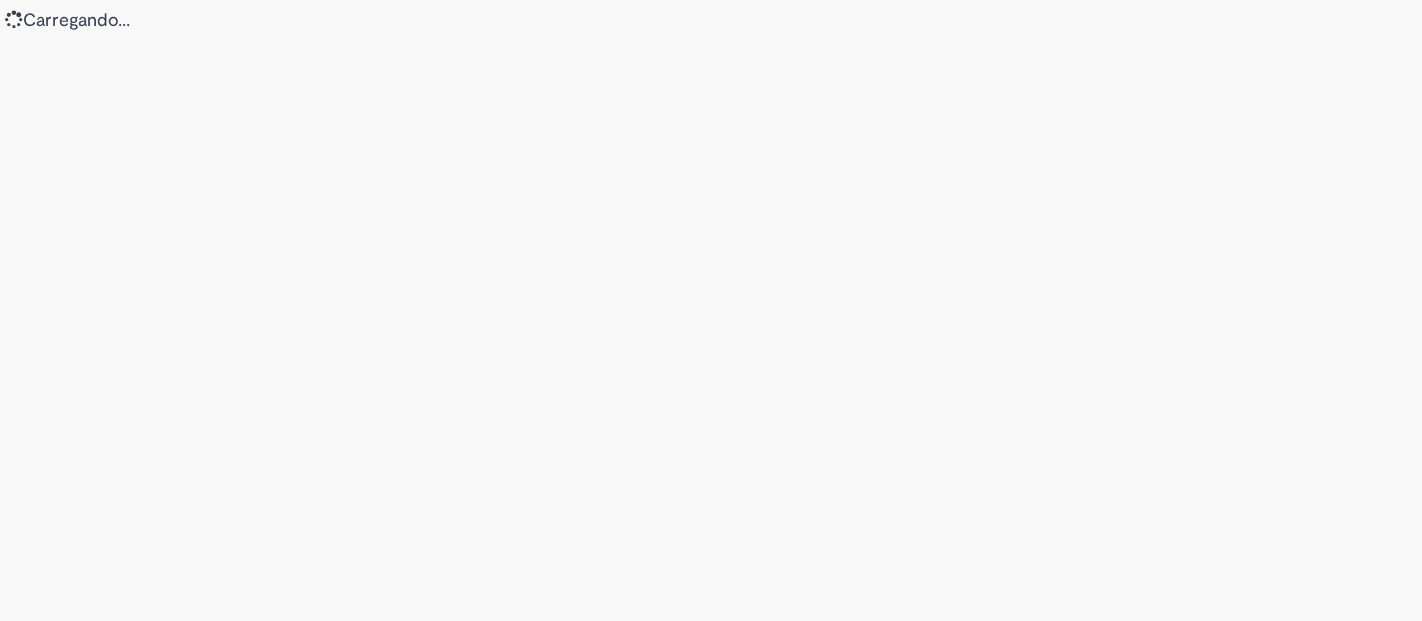 scroll, scrollTop: 0, scrollLeft: 0, axis: both 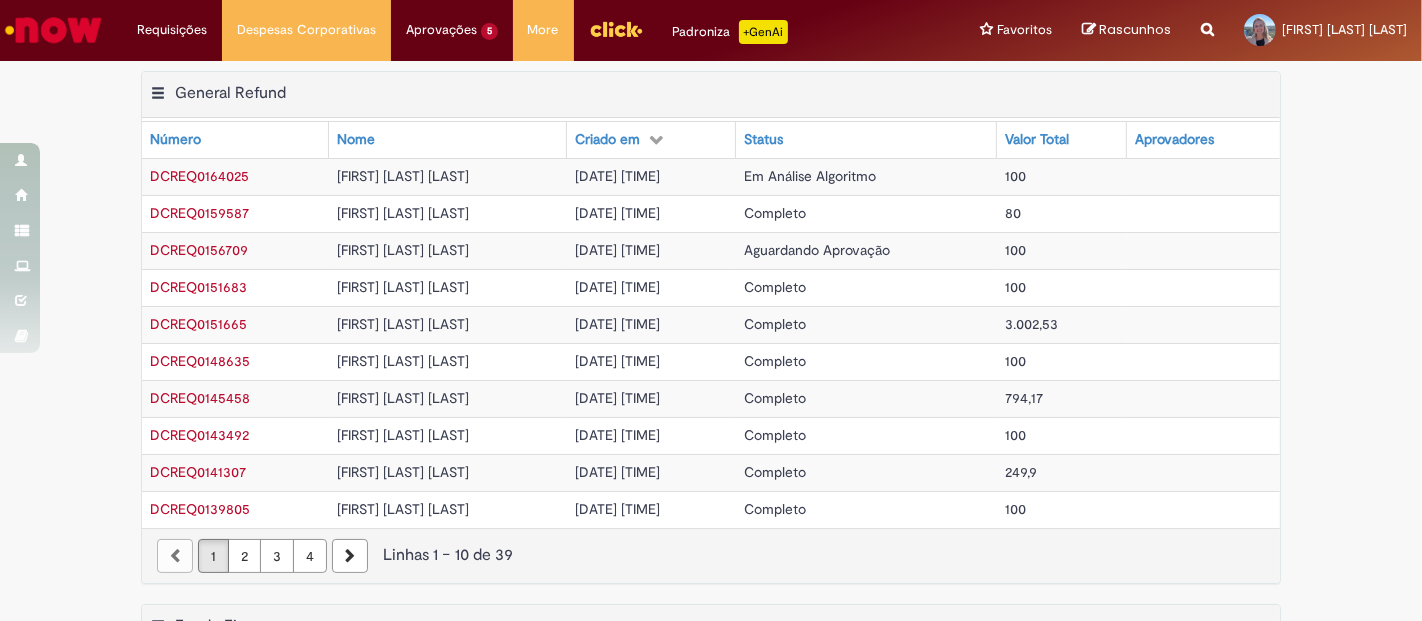 click on "Aguardando Aprovação" at bounding box center [817, 250] 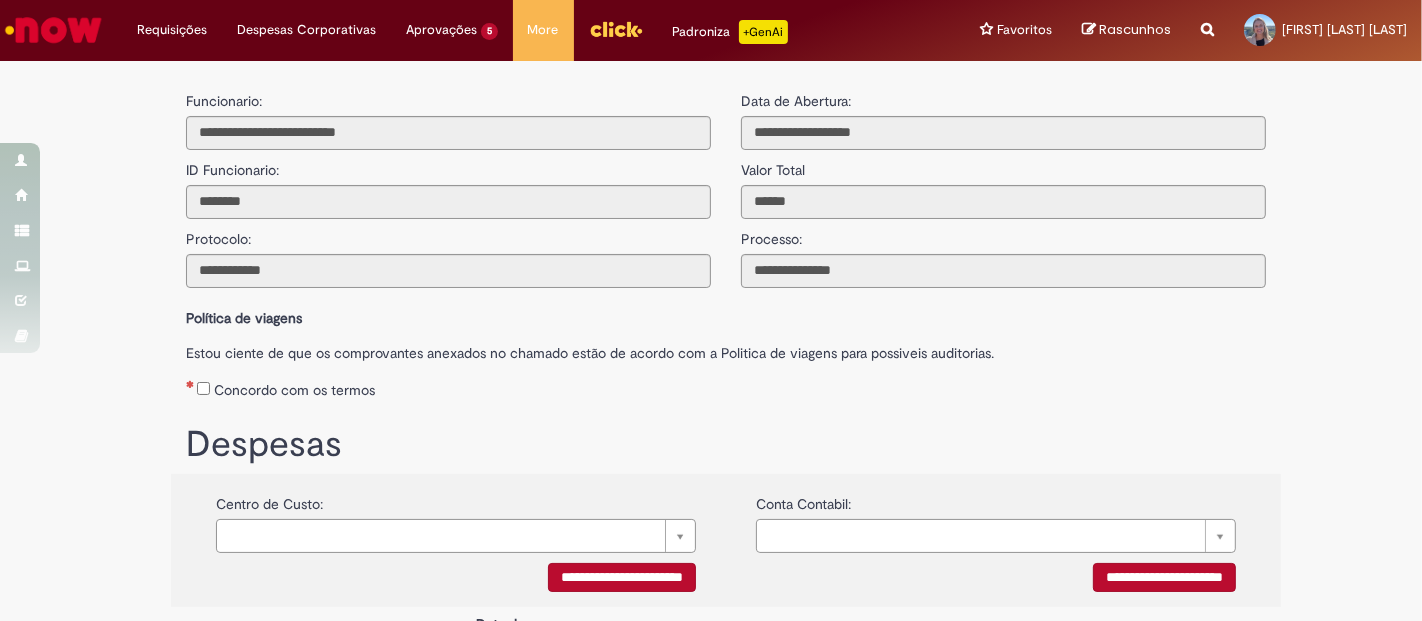 scroll, scrollTop: 304, scrollLeft: 0, axis: vertical 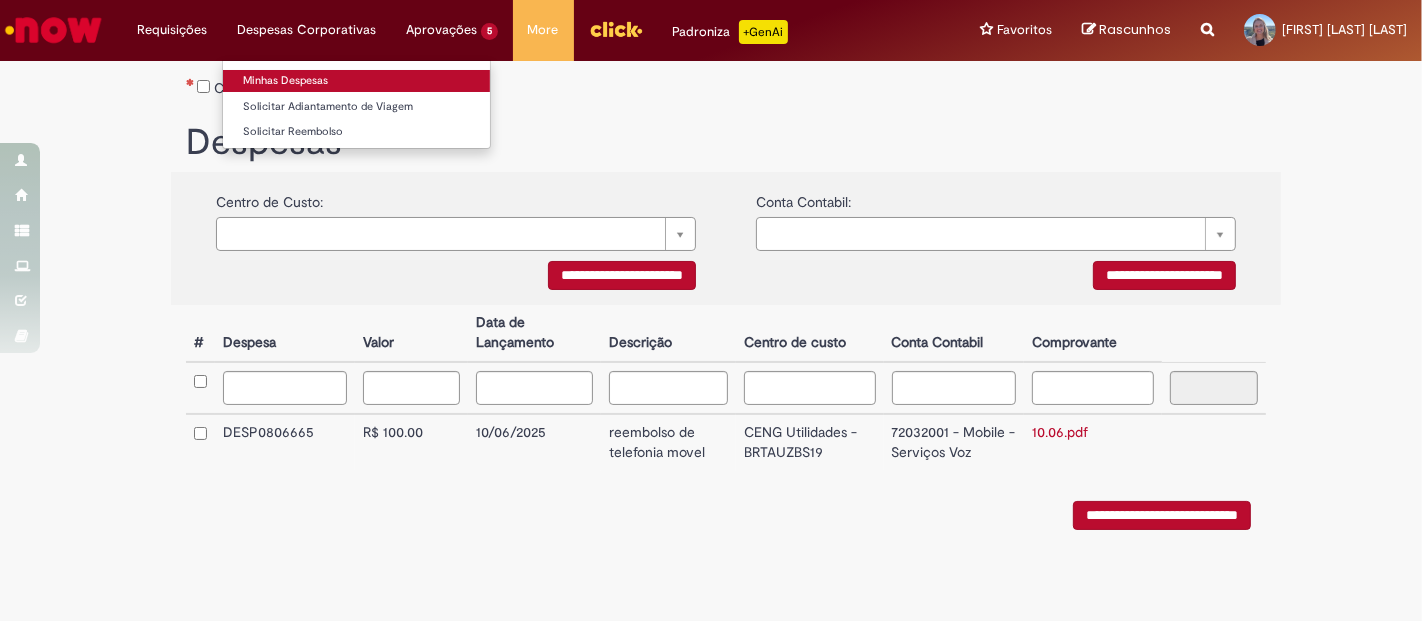 click on "Minhas Despesas" at bounding box center (356, 81) 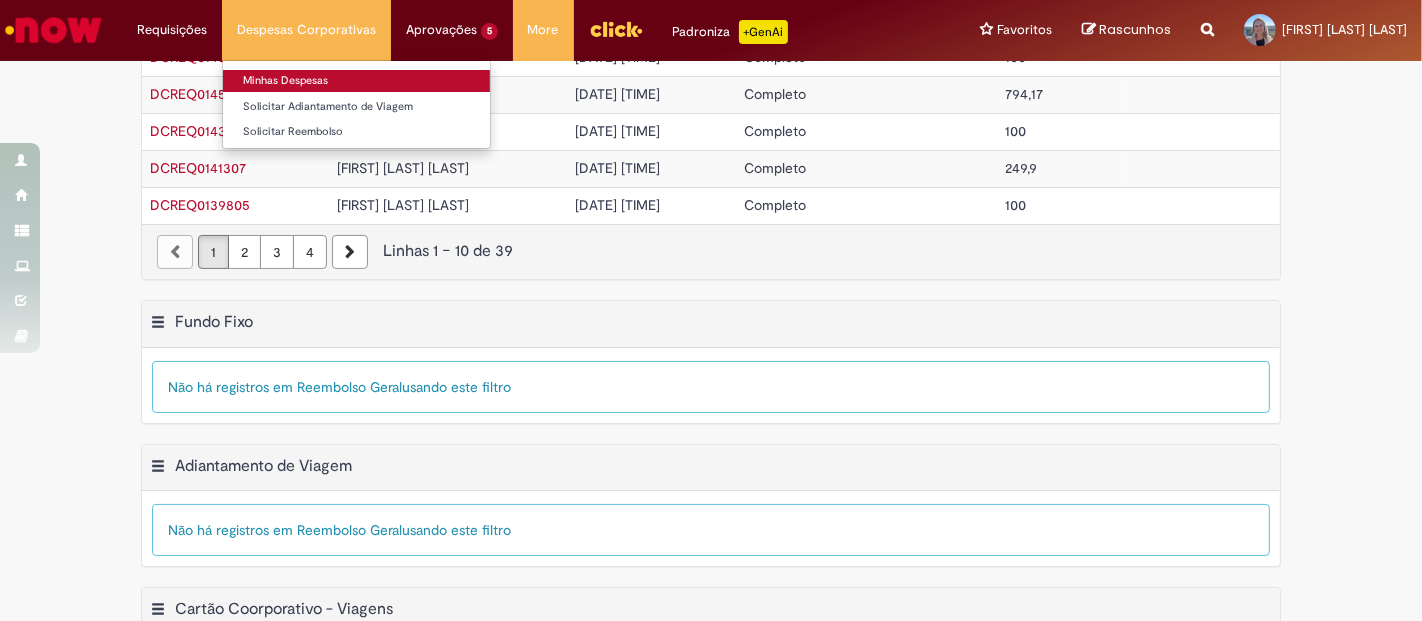 scroll, scrollTop: 0, scrollLeft: 0, axis: both 